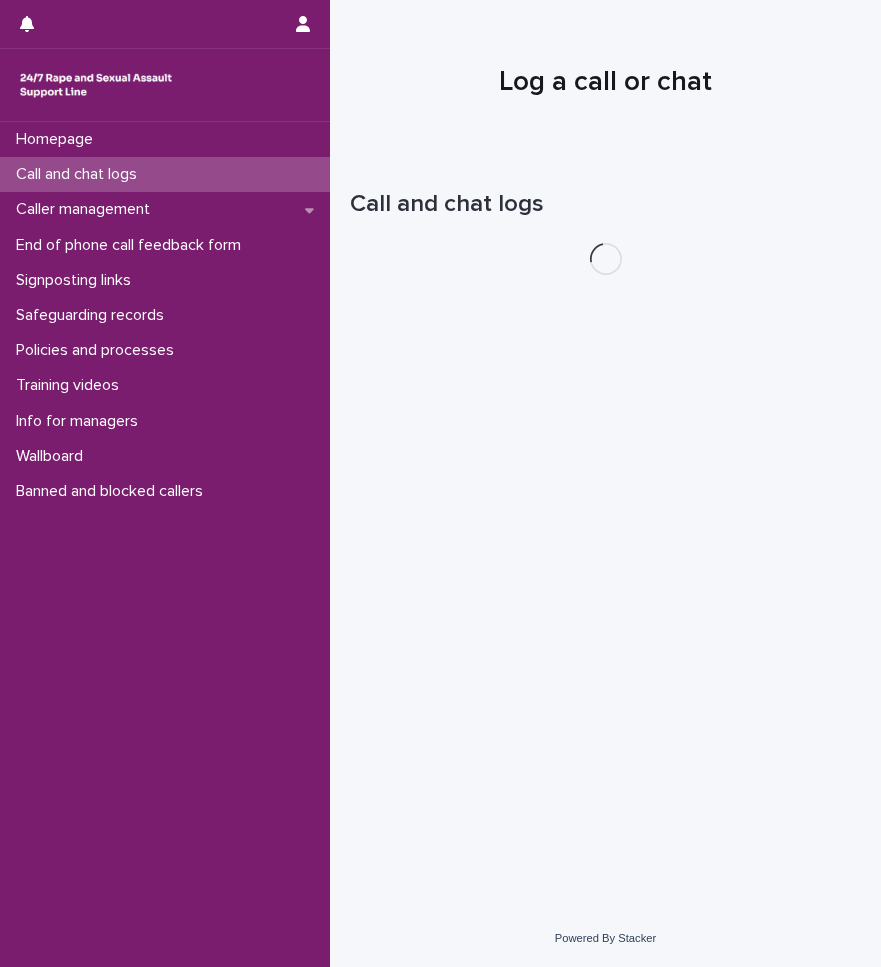 scroll, scrollTop: 0, scrollLeft: 0, axis: both 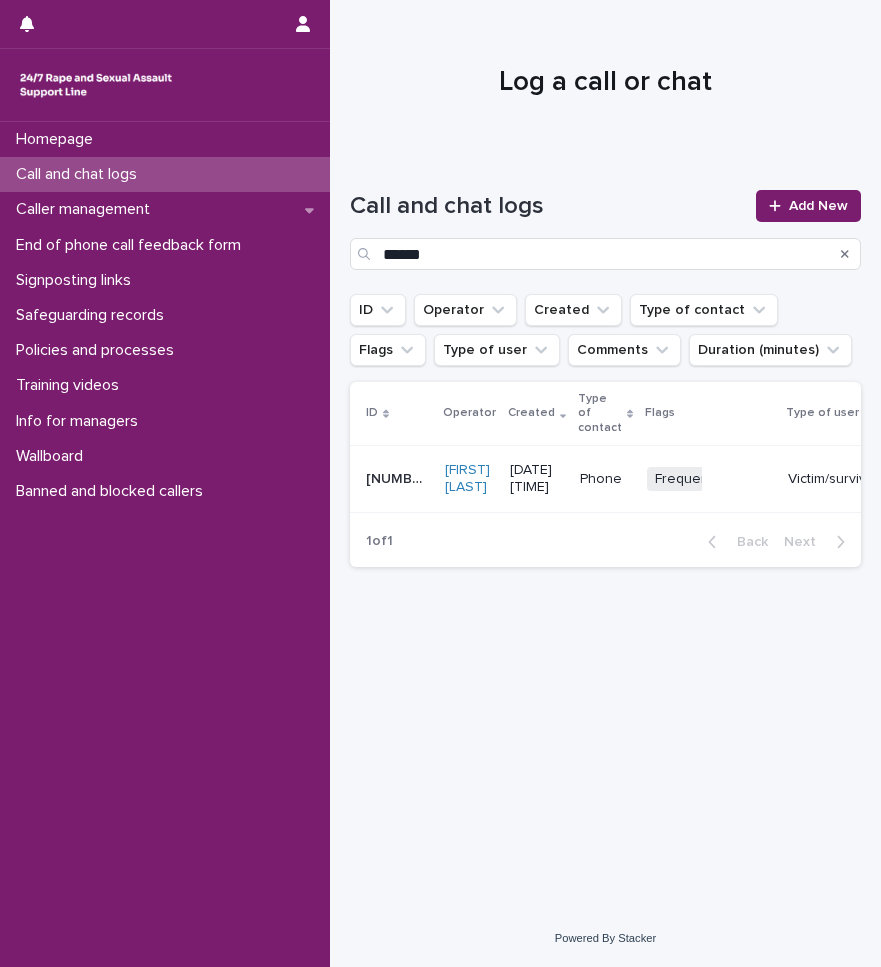 click on "250503 250503" at bounding box center [397, 479] 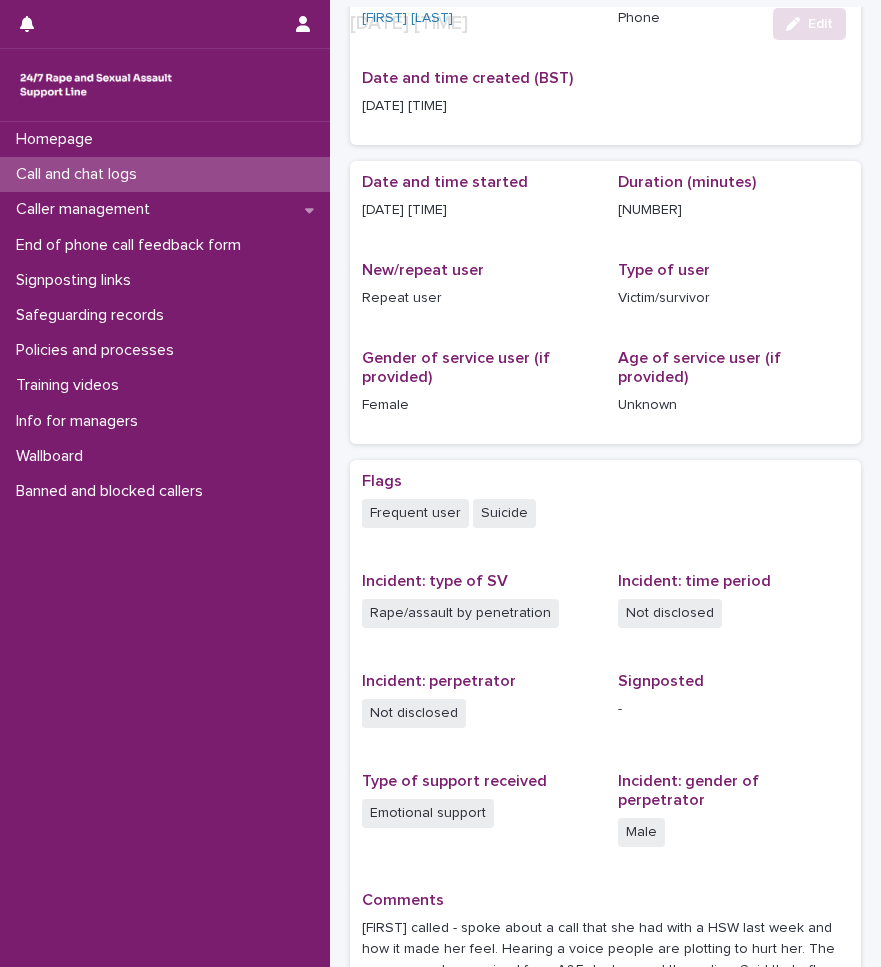 scroll, scrollTop: 300, scrollLeft: 0, axis: vertical 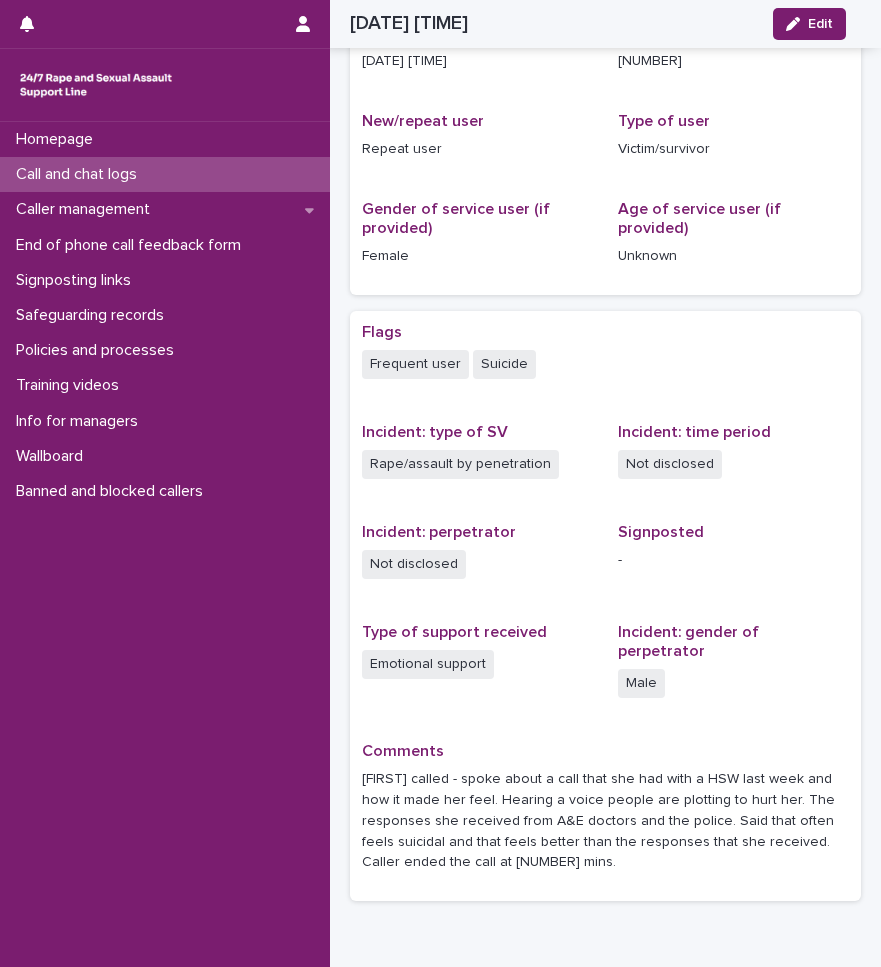click on "Frequent user" at bounding box center (415, 364) 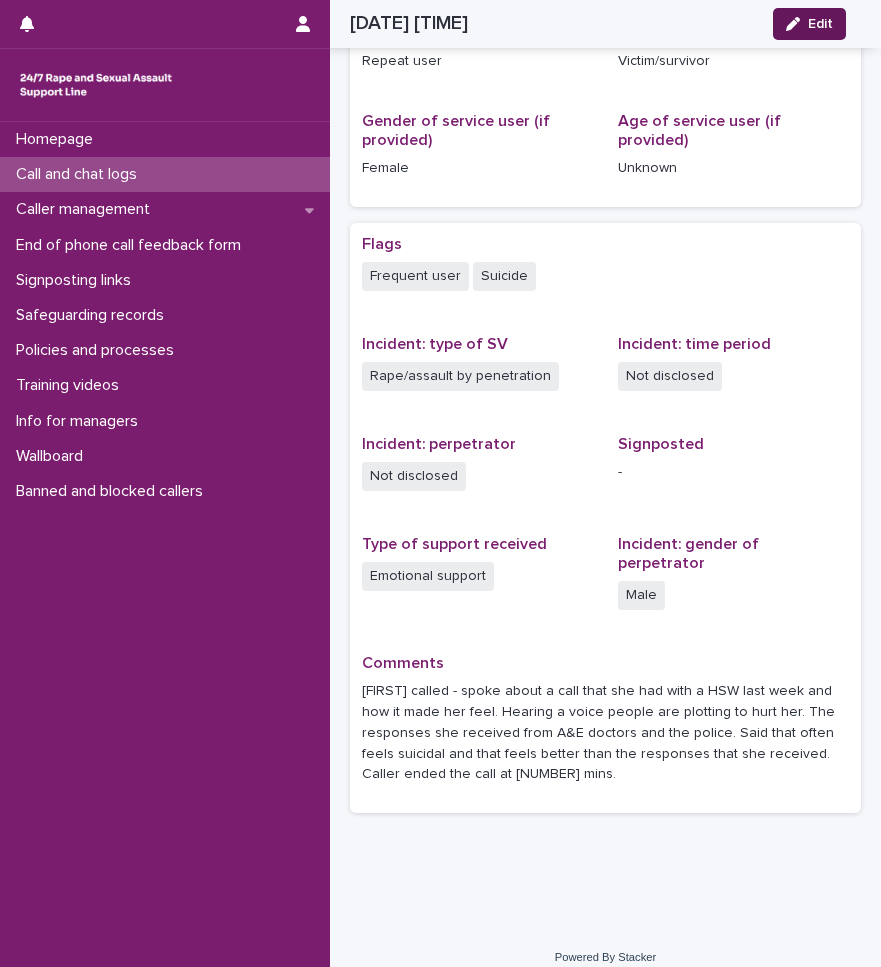 click on "Edit" at bounding box center [809, 24] 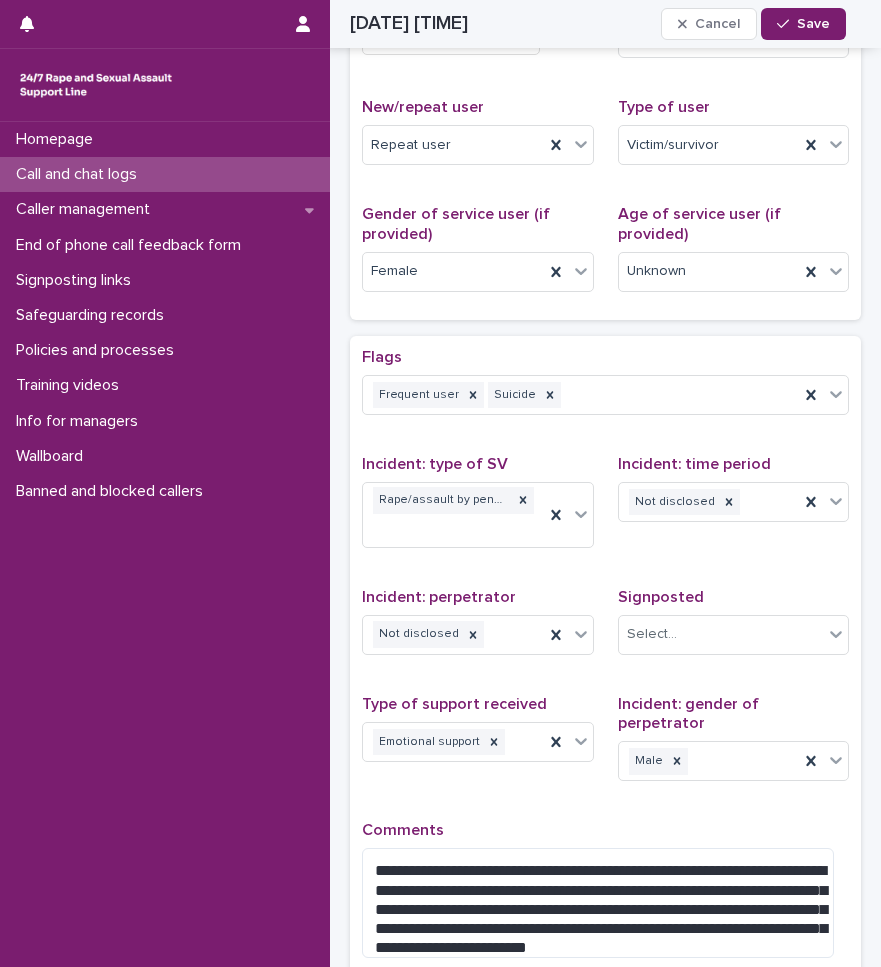 scroll, scrollTop: 441, scrollLeft: 0, axis: vertical 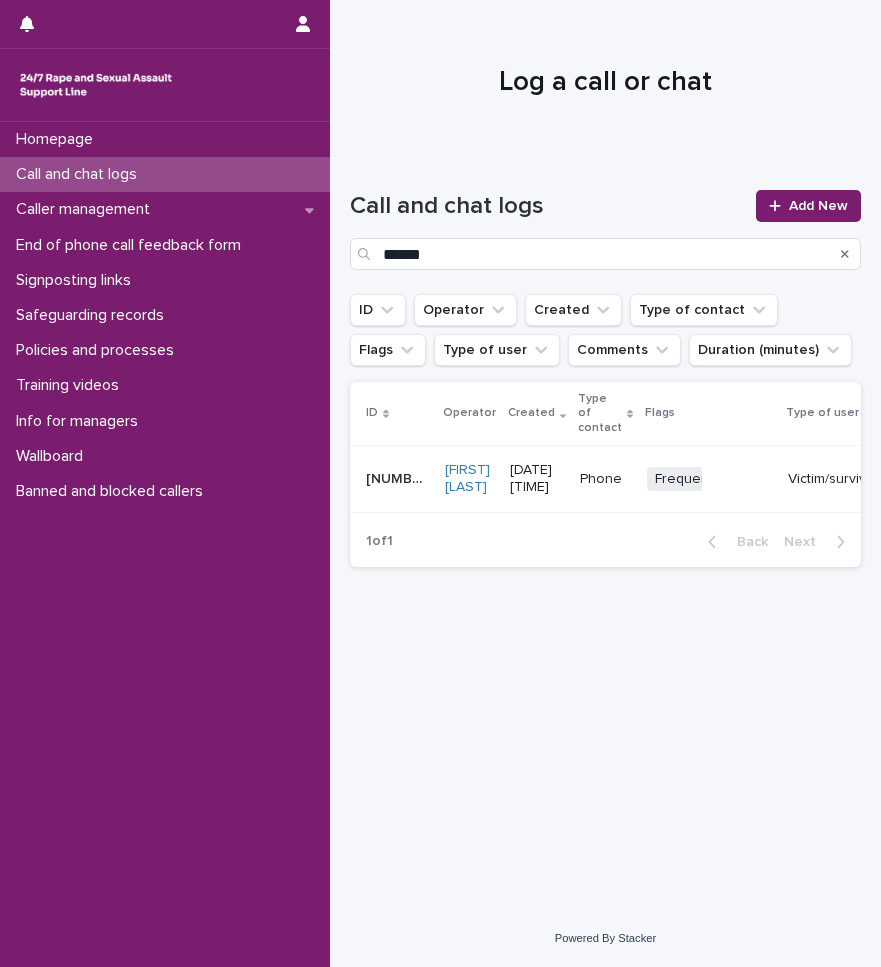 click on "250503" at bounding box center [399, 477] 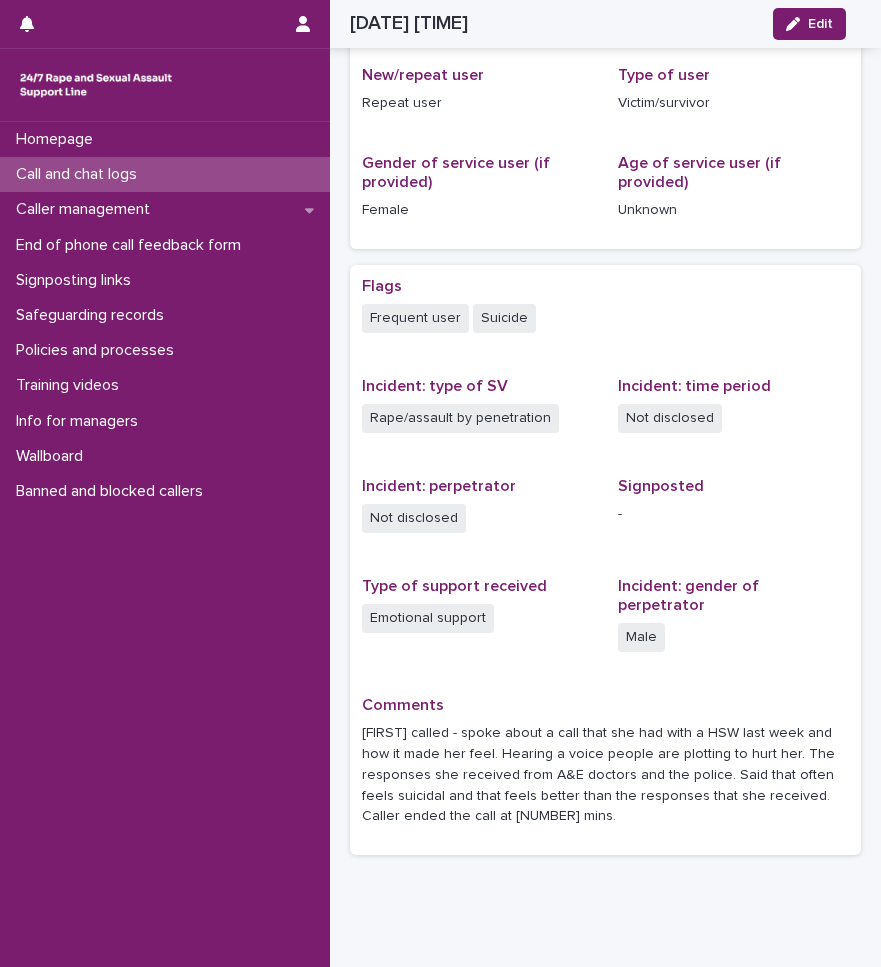 scroll, scrollTop: 388, scrollLeft: 0, axis: vertical 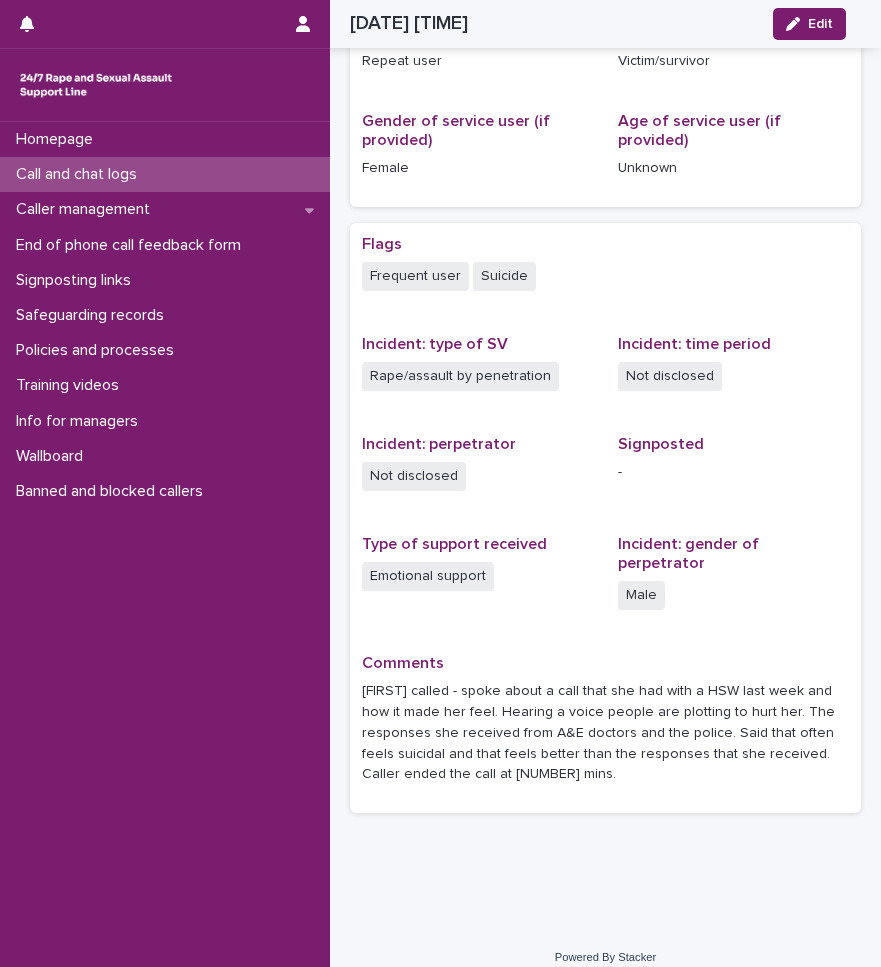 click on "Call and chat logs" at bounding box center (80, 174) 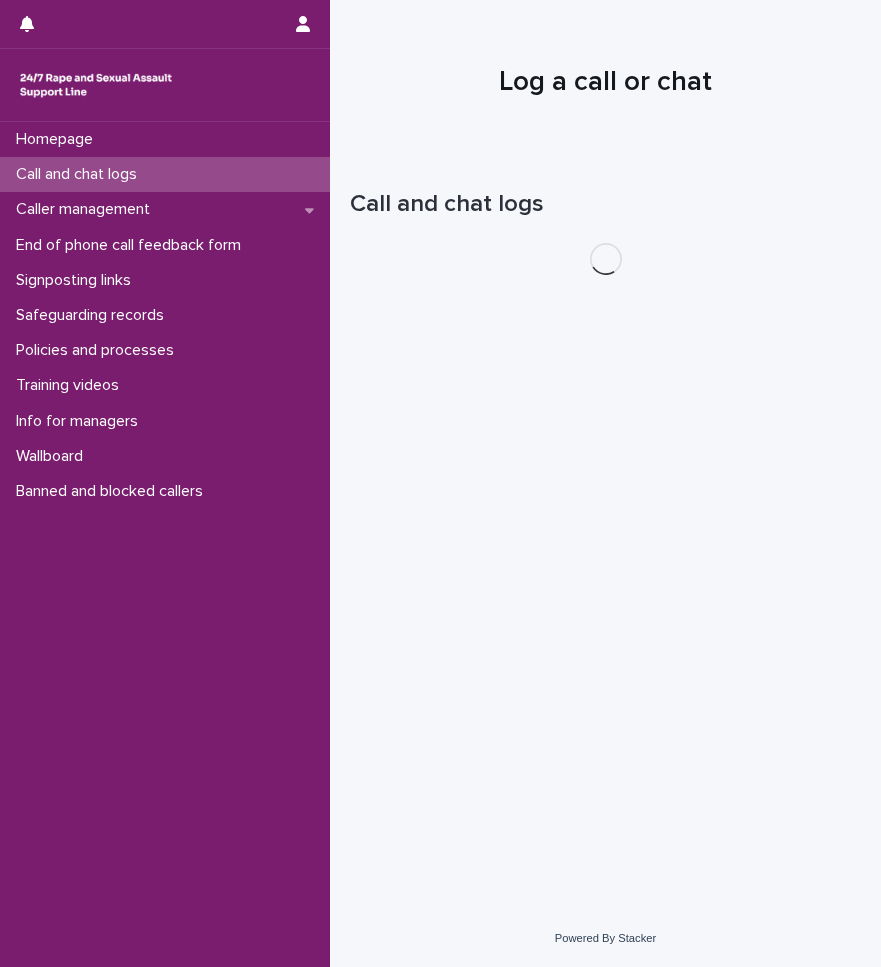 scroll, scrollTop: 0, scrollLeft: 0, axis: both 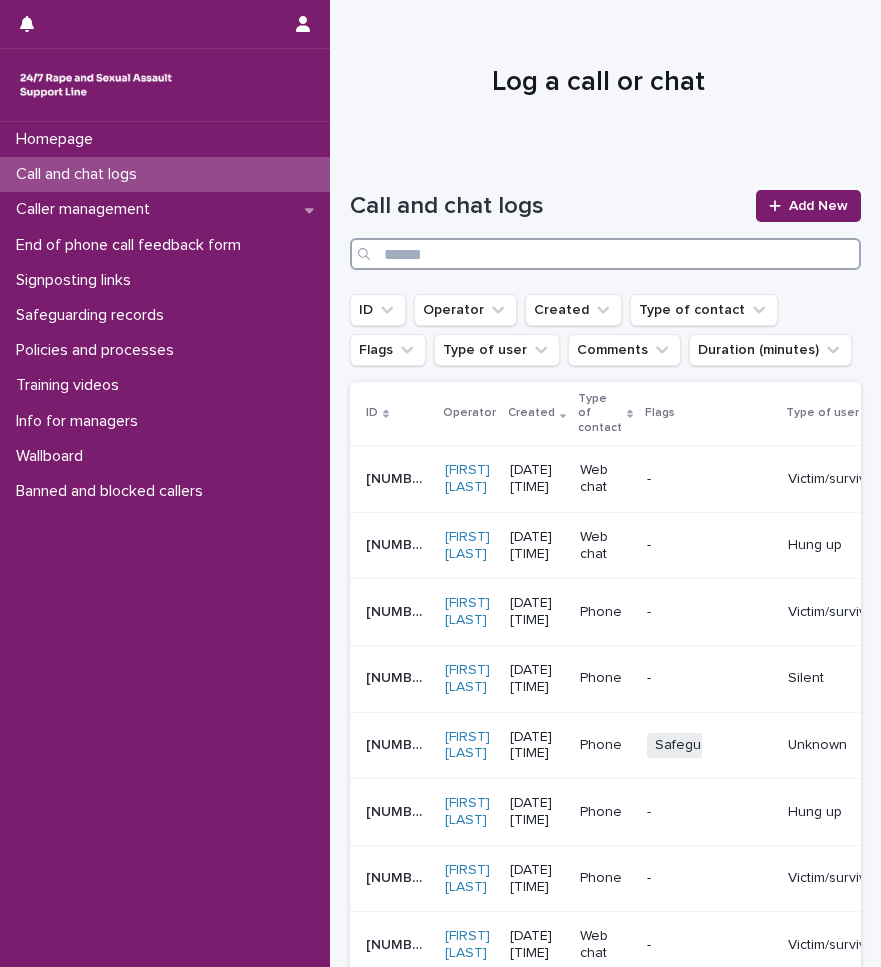paste on "******" 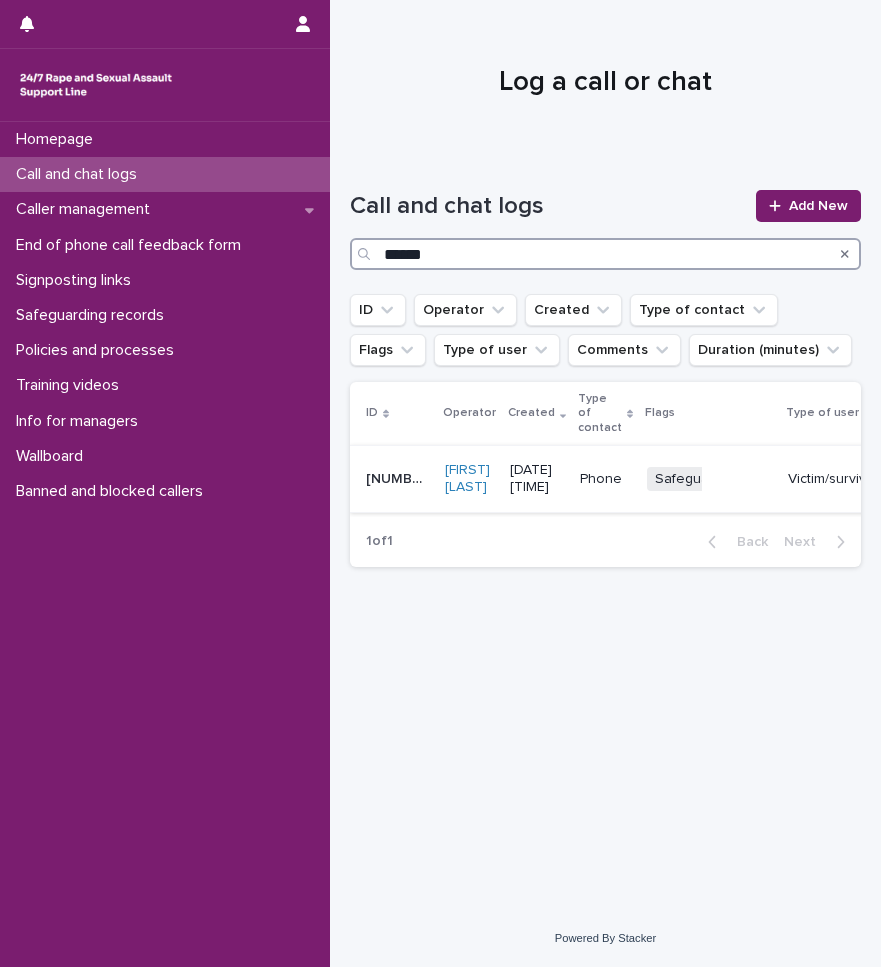 type on "******" 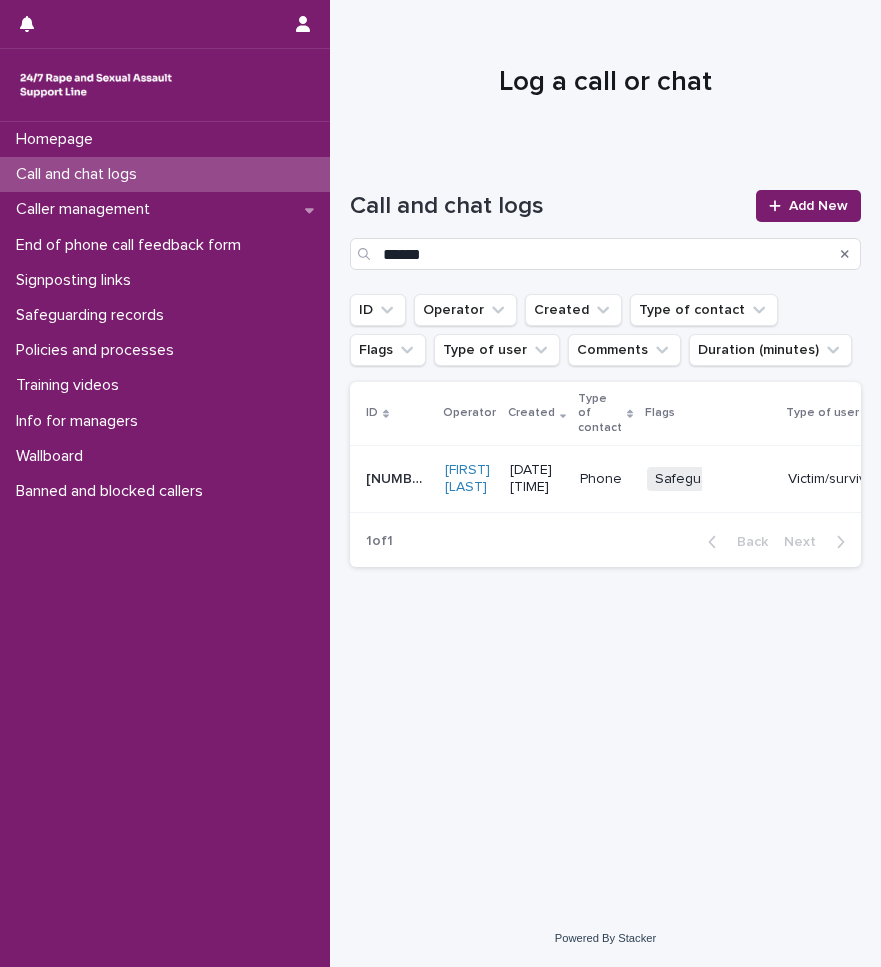 click on "247812" at bounding box center [399, 477] 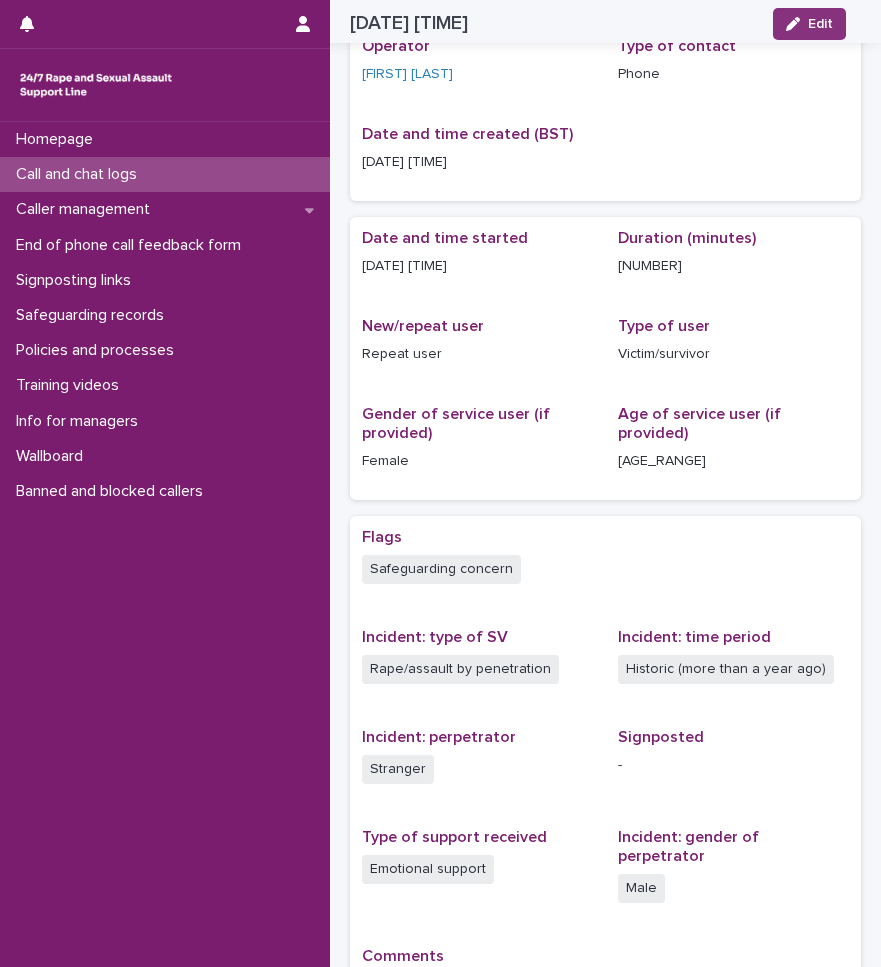 scroll, scrollTop: 0, scrollLeft: 0, axis: both 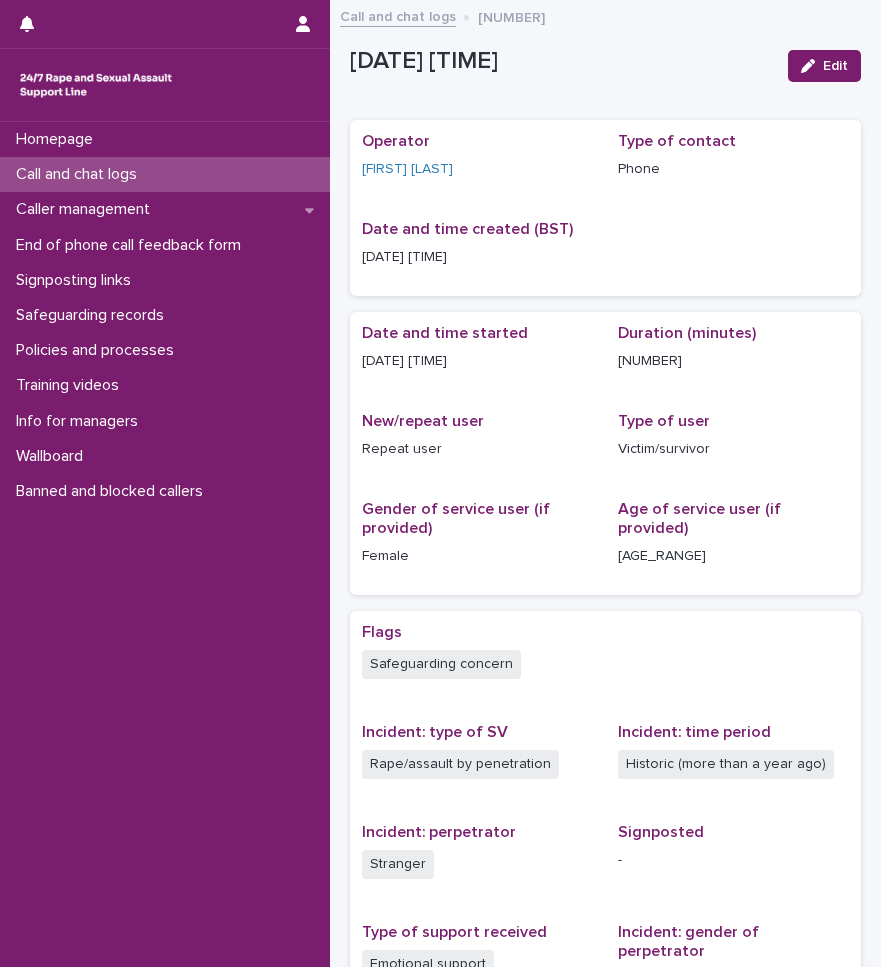 click on "Call and chat logs" at bounding box center [165, 174] 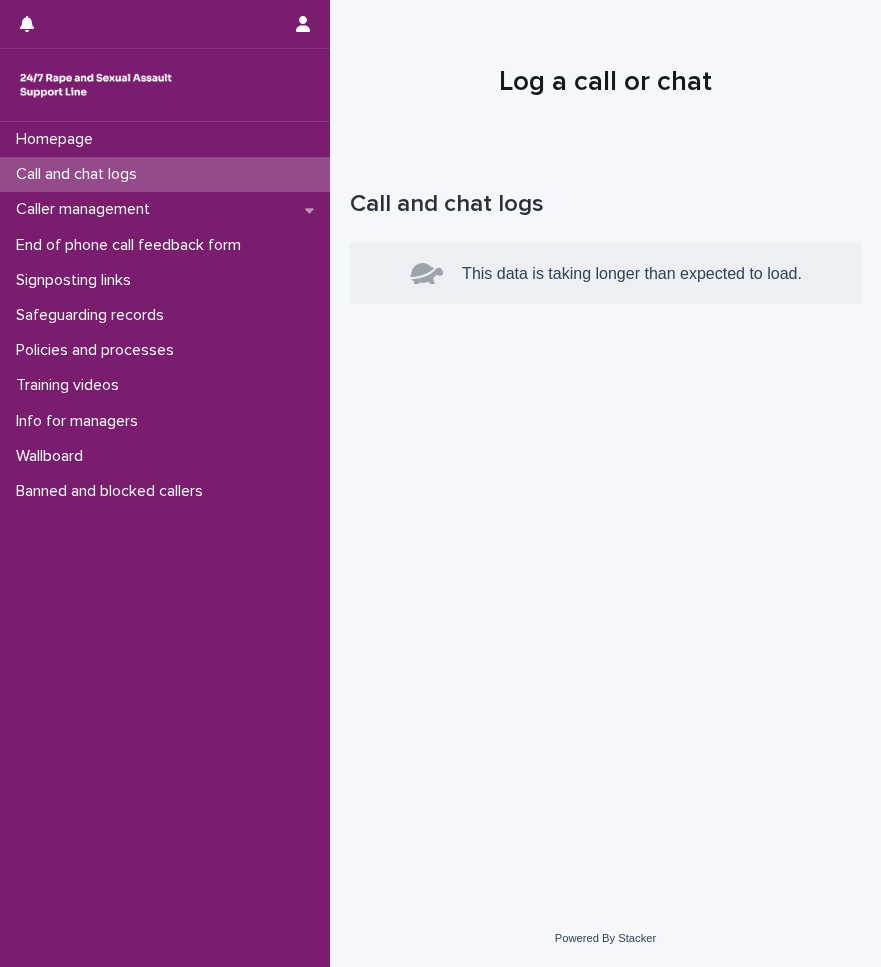 click on "Call and chat logs" at bounding box center (165, 174) 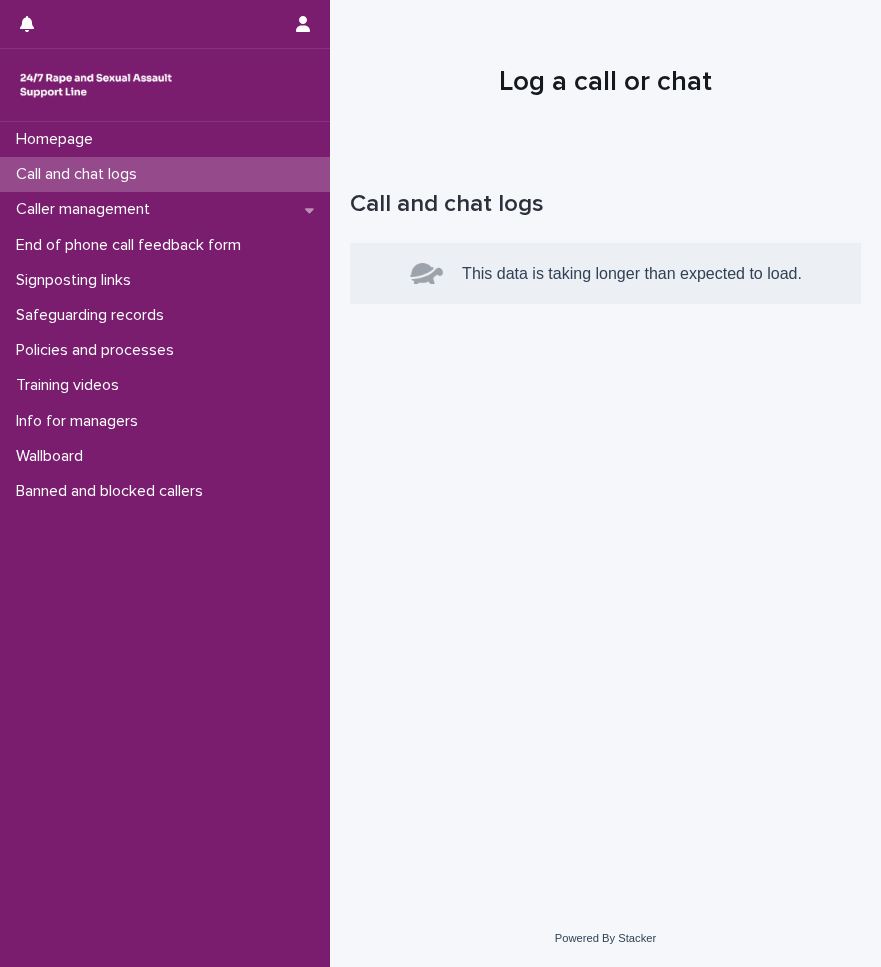 click on "Call and chat logs" at bounding box center [165, 174] 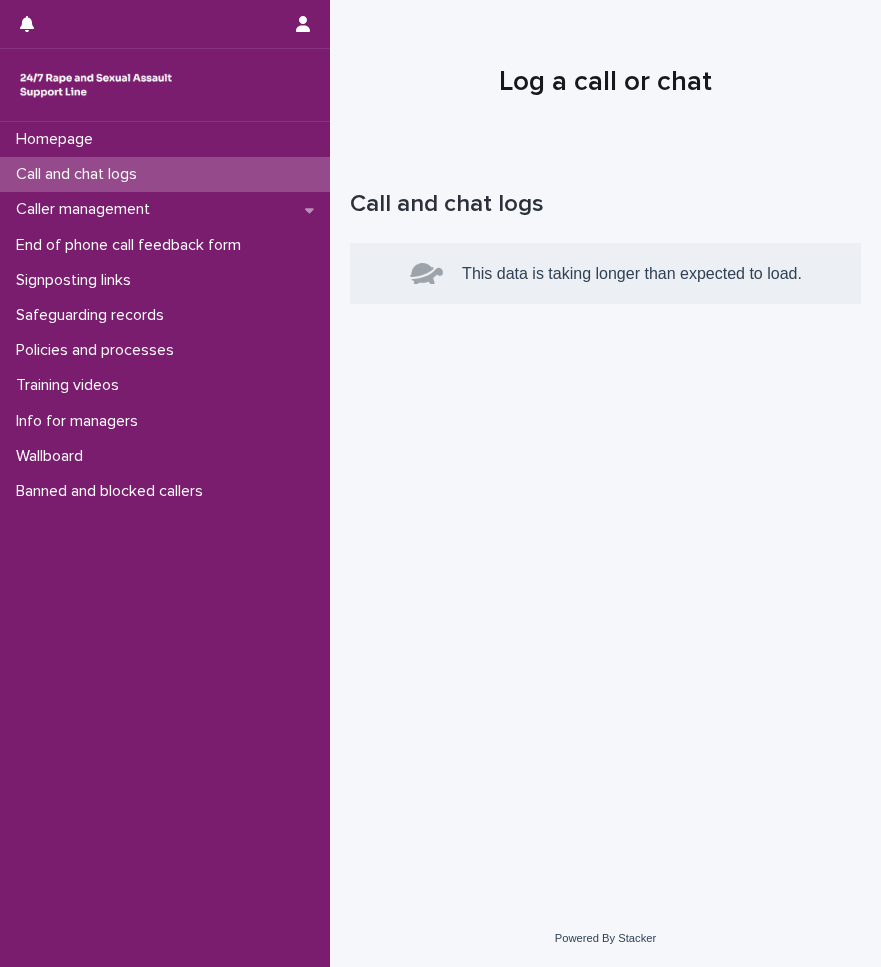 click on "Call and chat logs" at bounding box center [165, 174] 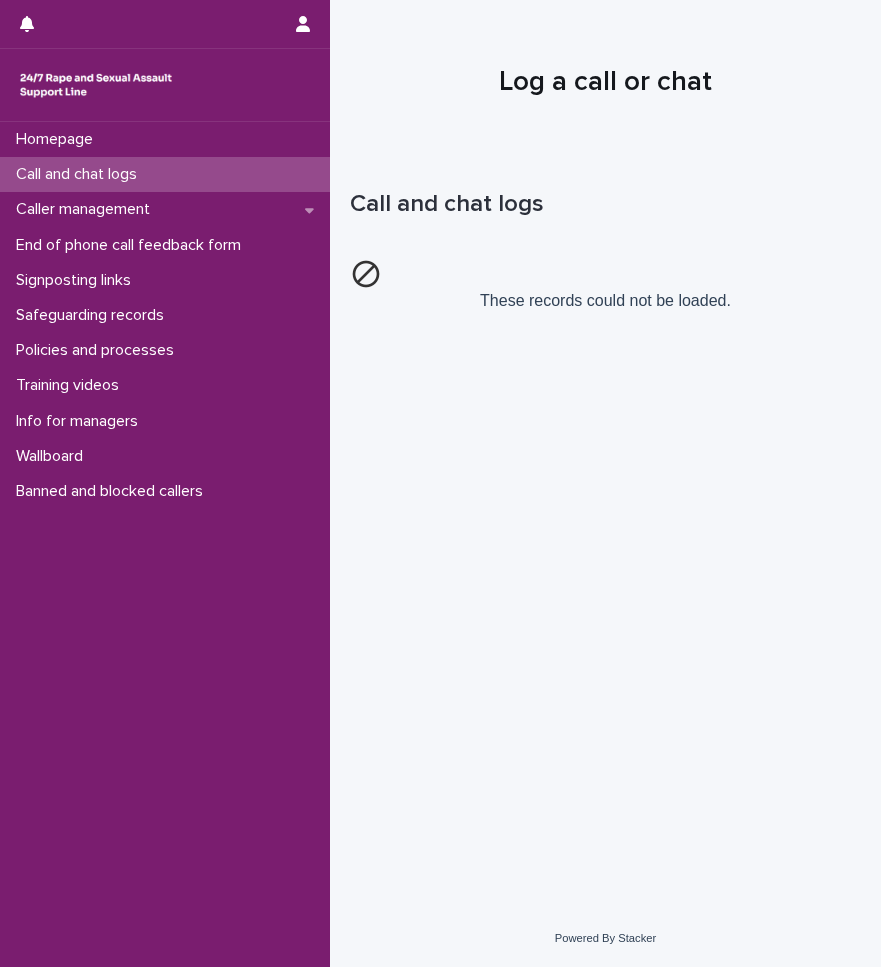 click on "Call and chat logs" at bounding box center [165, 174] 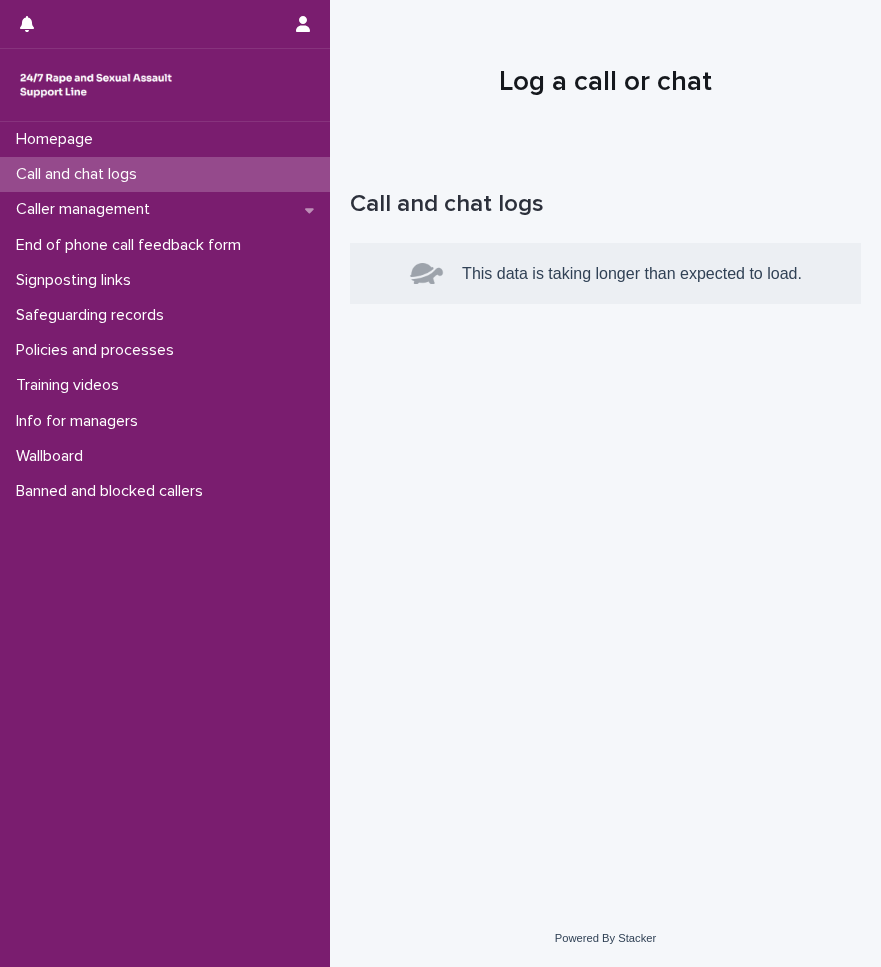 click on "Call and chat logs" at bounding box center [165, 174] 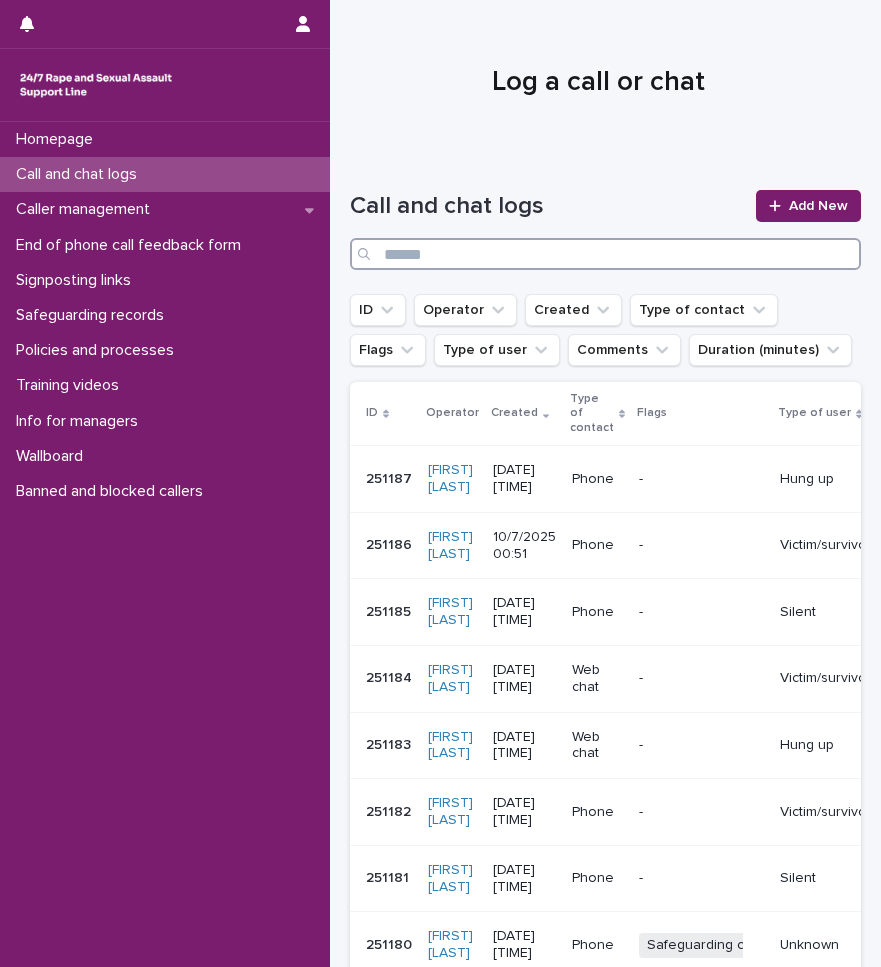 paste on "******" 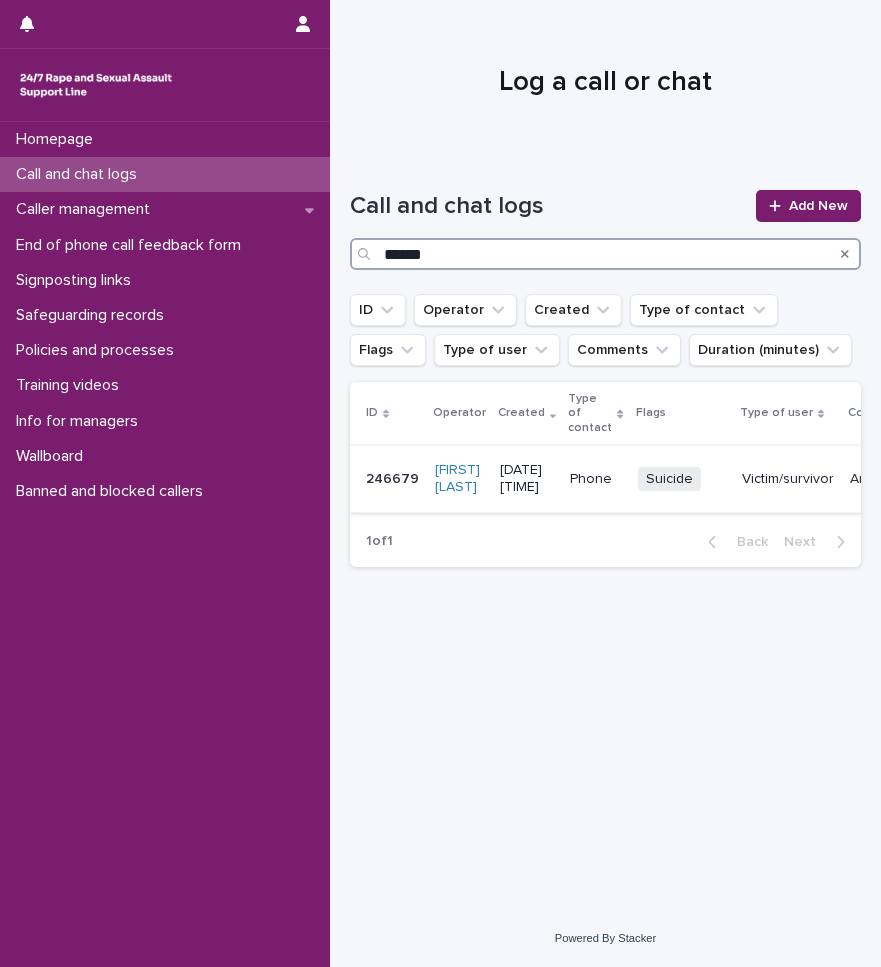 type on "******" 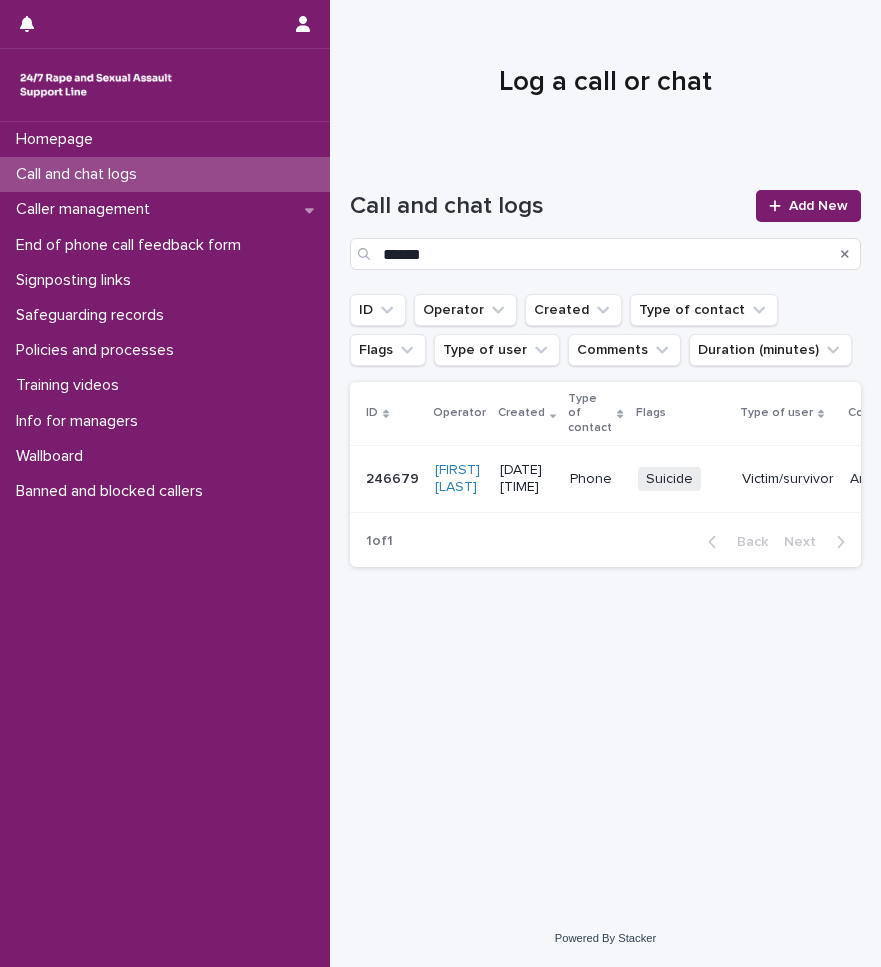 click on "246679" at bounding box center (394, 477) 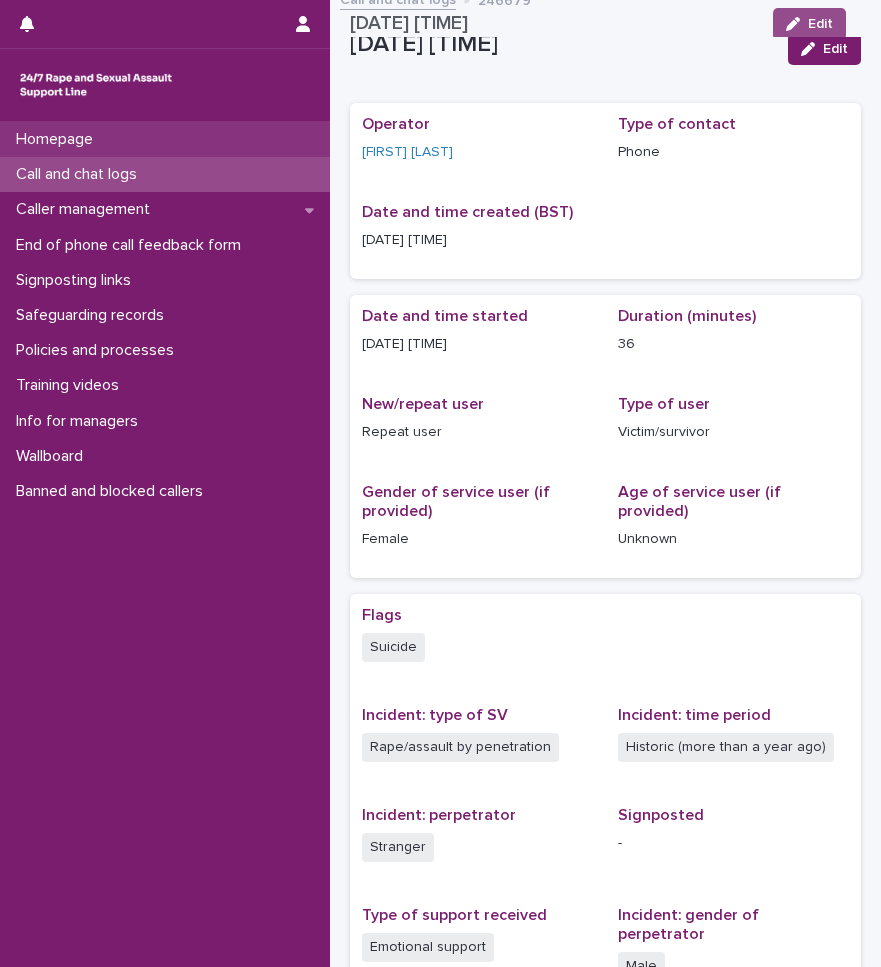 scroll, scrollTop: 0, scrollLeft: 0, axis: both 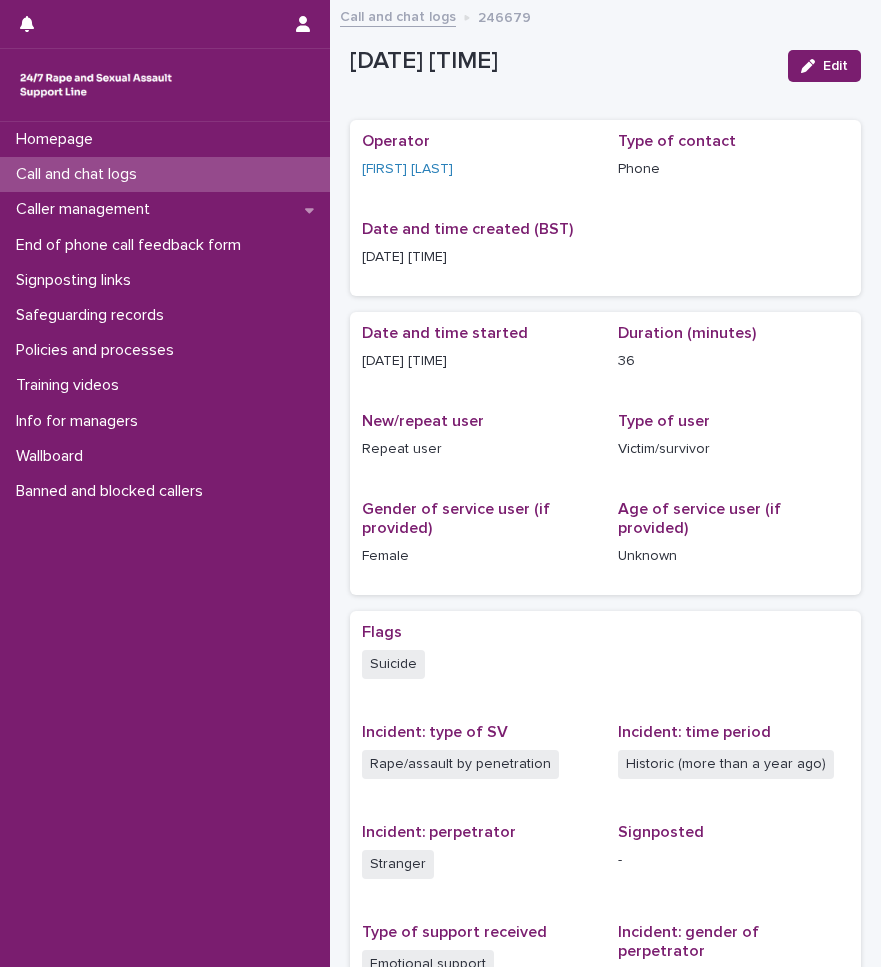 click on "Call and chat logs" at bounding box center (165, 174) 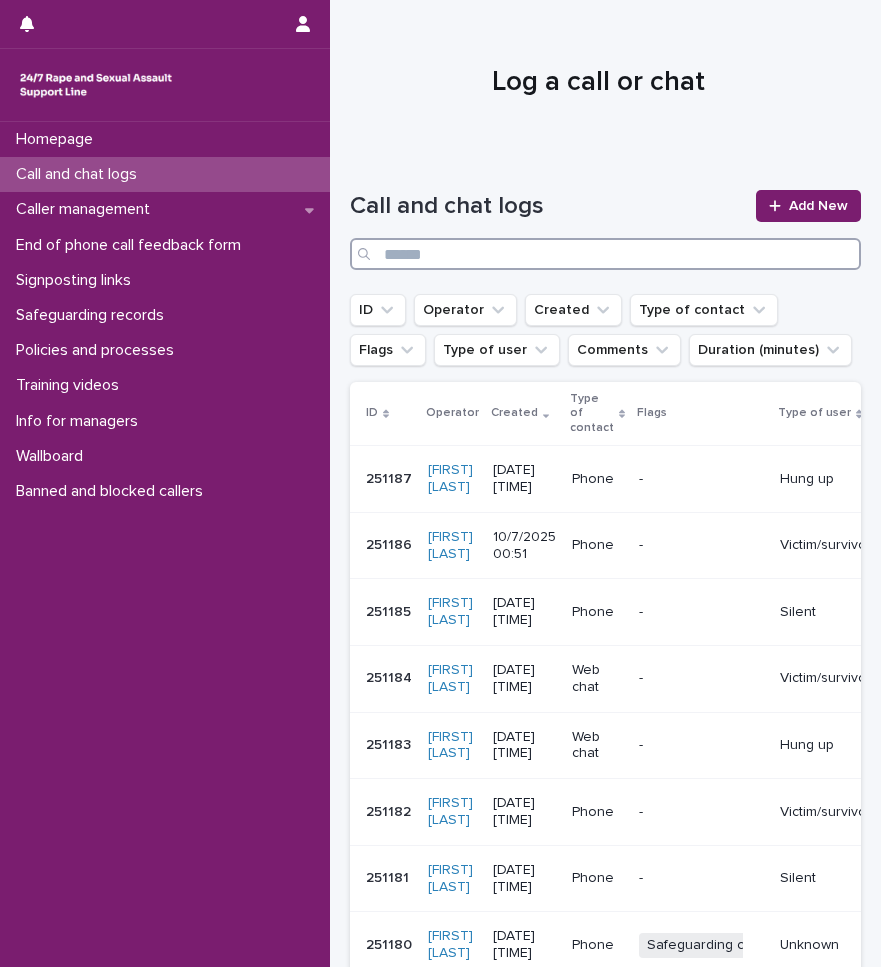 paste on "******" 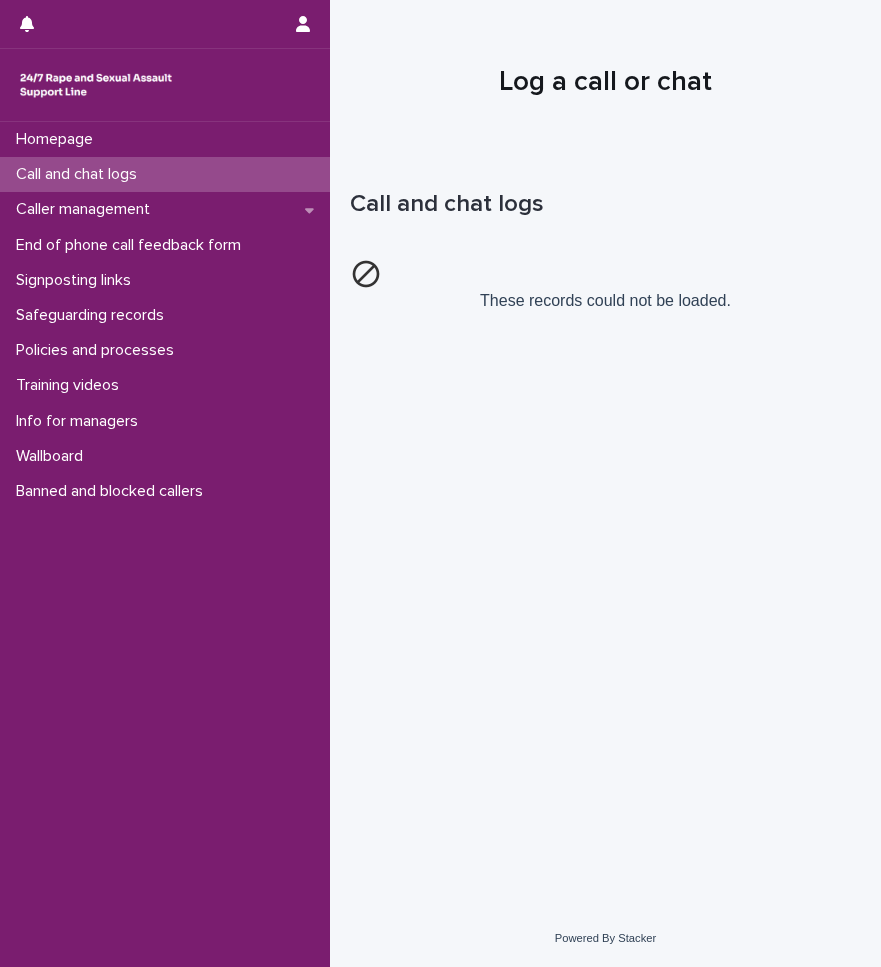 click on "Call and chat logs" at bounding box center (165, 174) 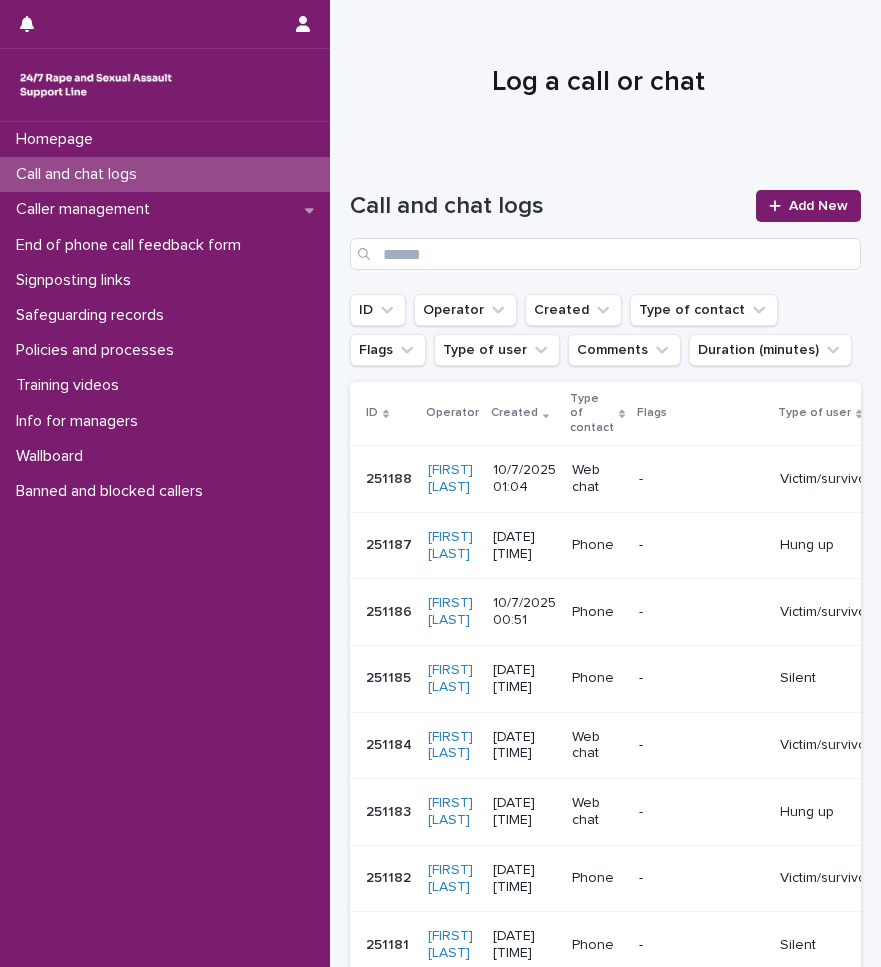 click on "Call and chat logs" at bounding box center (165, 174) 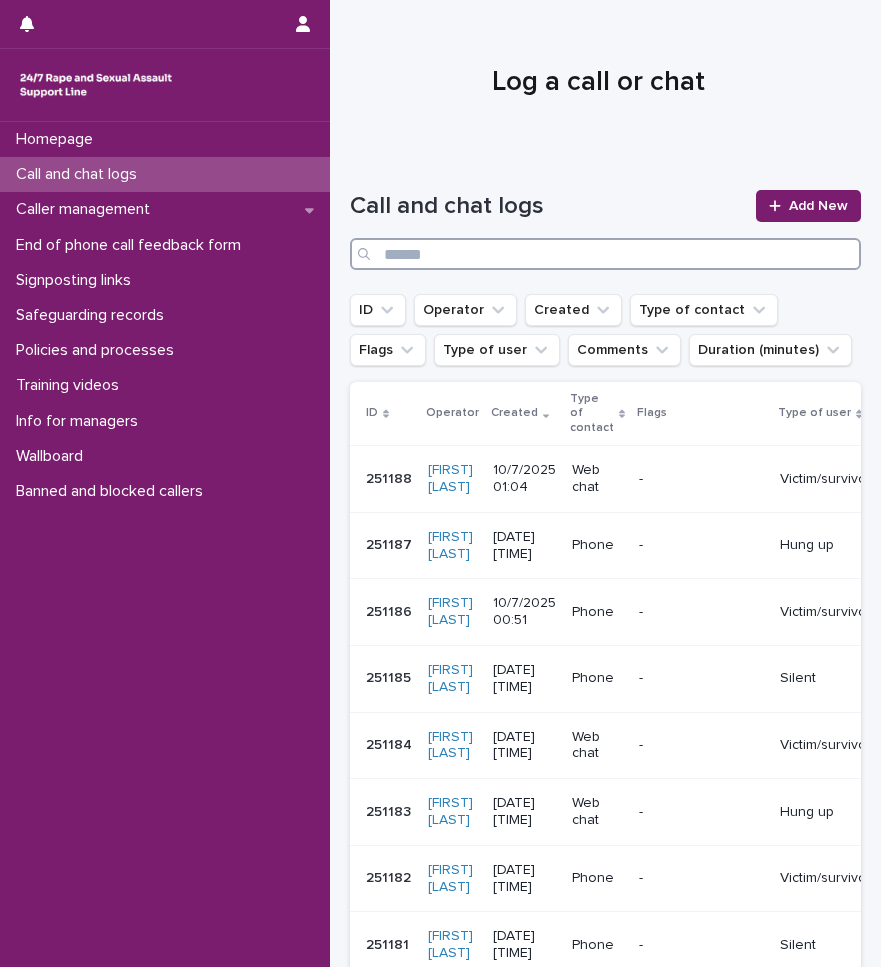 paste on "******" 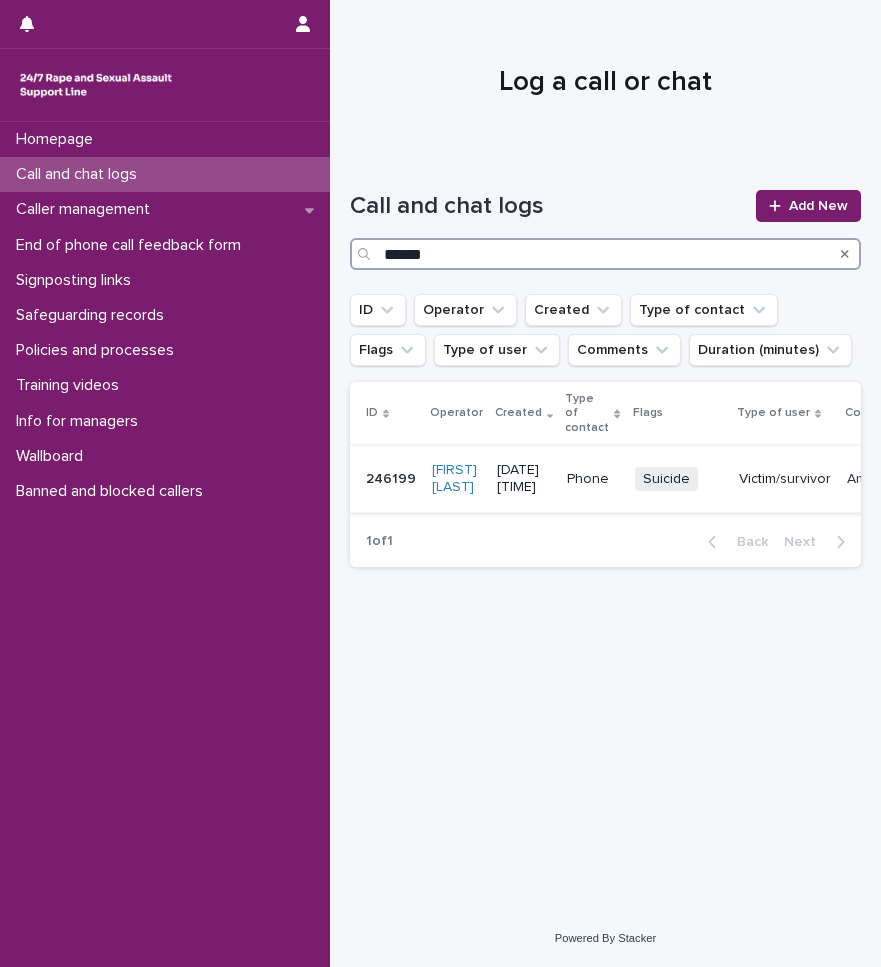 type on "******" 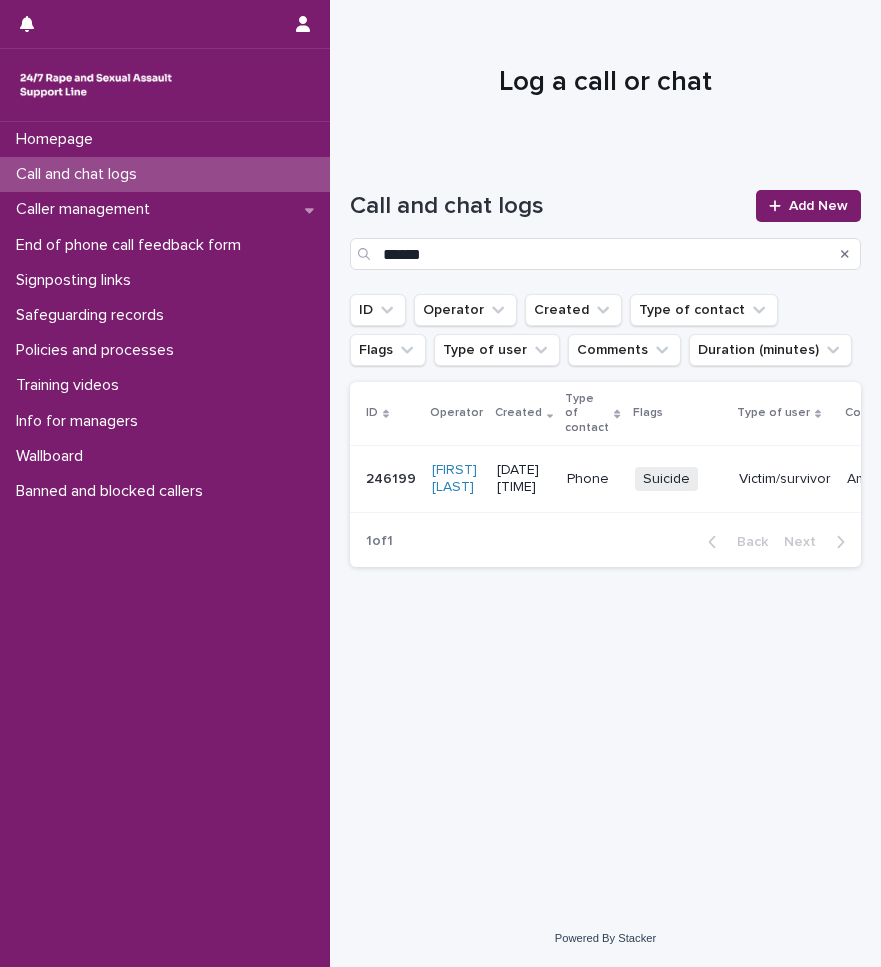 click on "246199 246199" at bounding box center (387, 479) 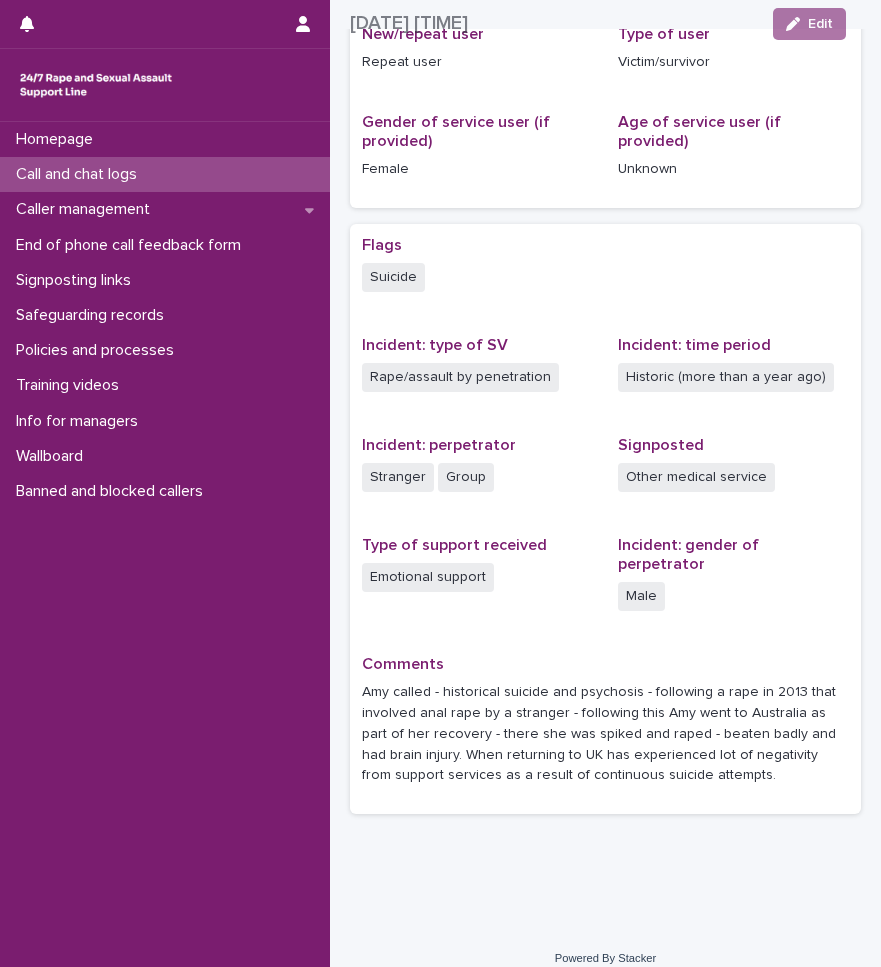 scroll, scrollTop: 388, scrollLeft: 0, axis: vertical 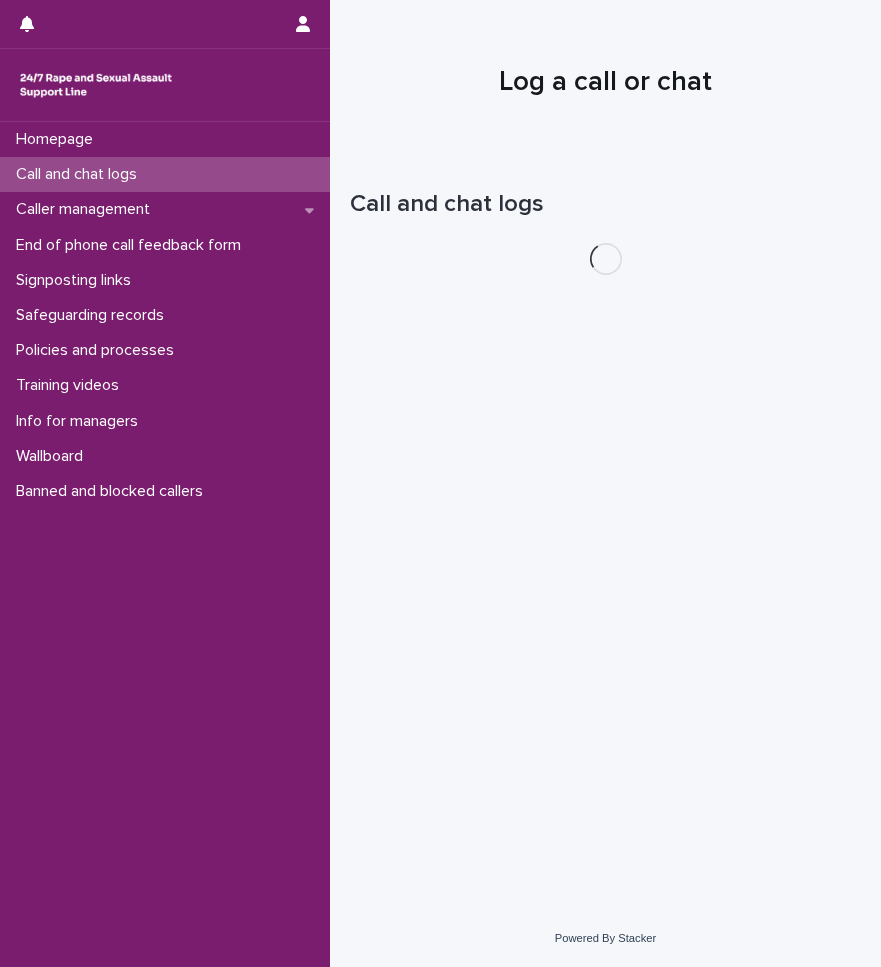 click on "Call and chat logs" at bounding box center (80, 174) 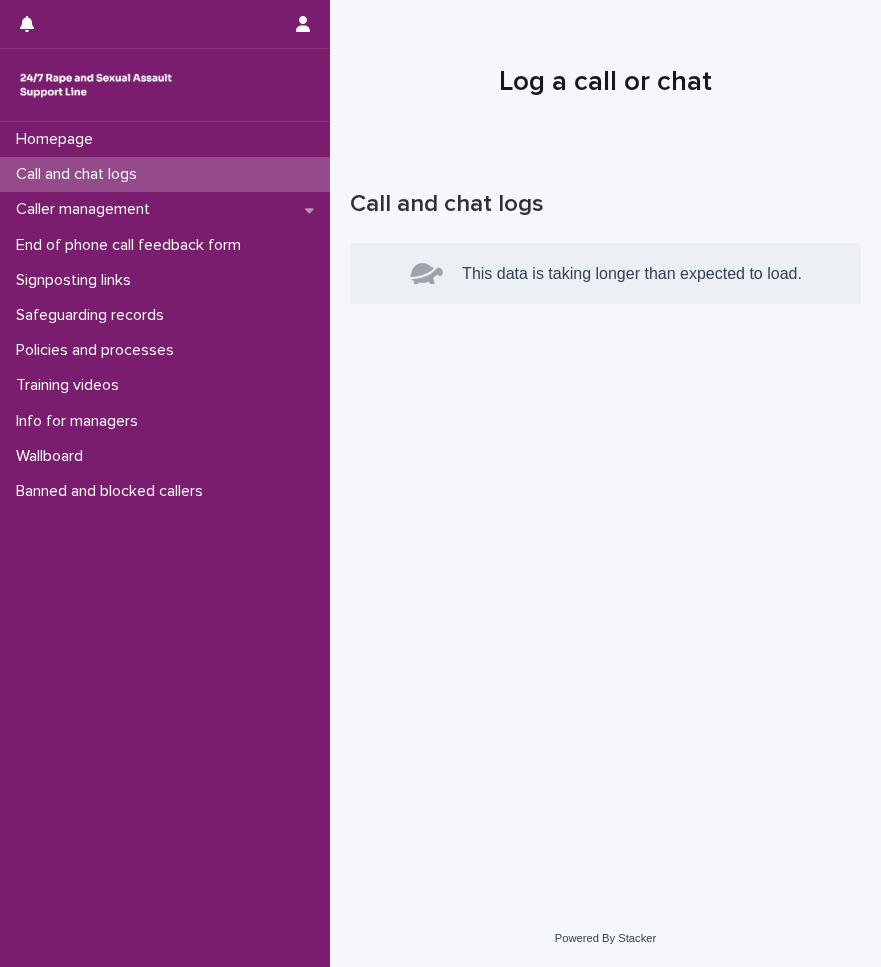click on "Call and chat logs" at bounding box center (165, 174) 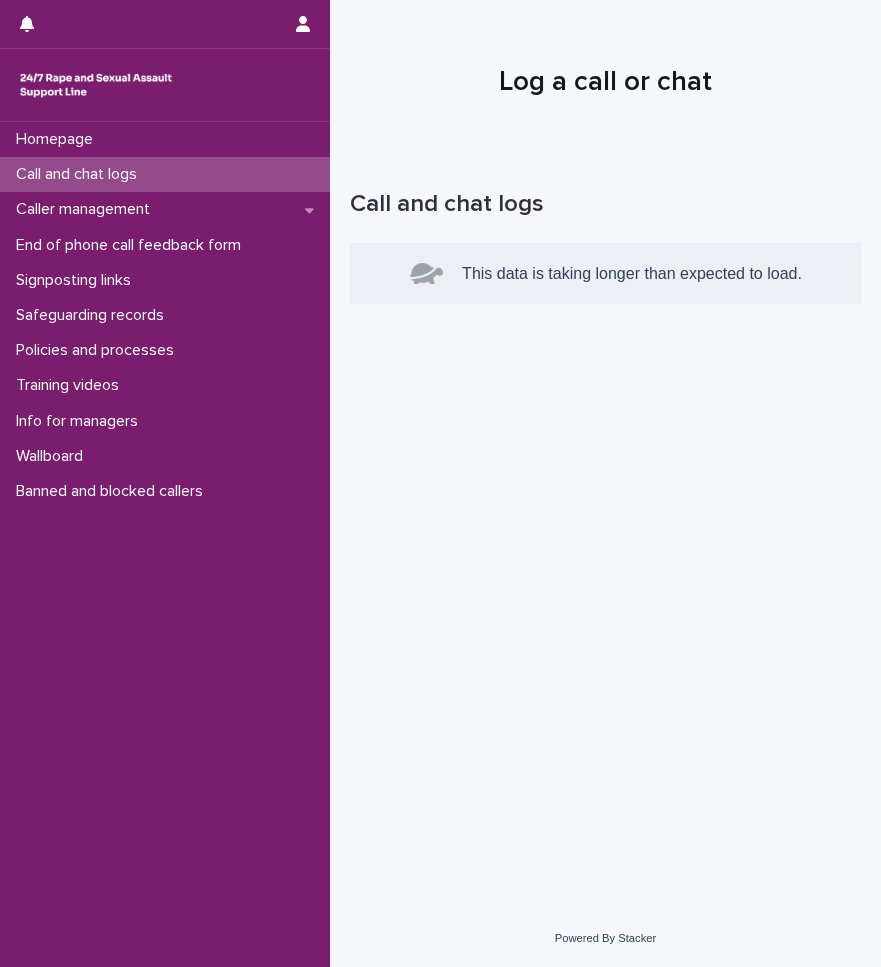 click on "Call and chat logs" at bounding box center [165, 174] 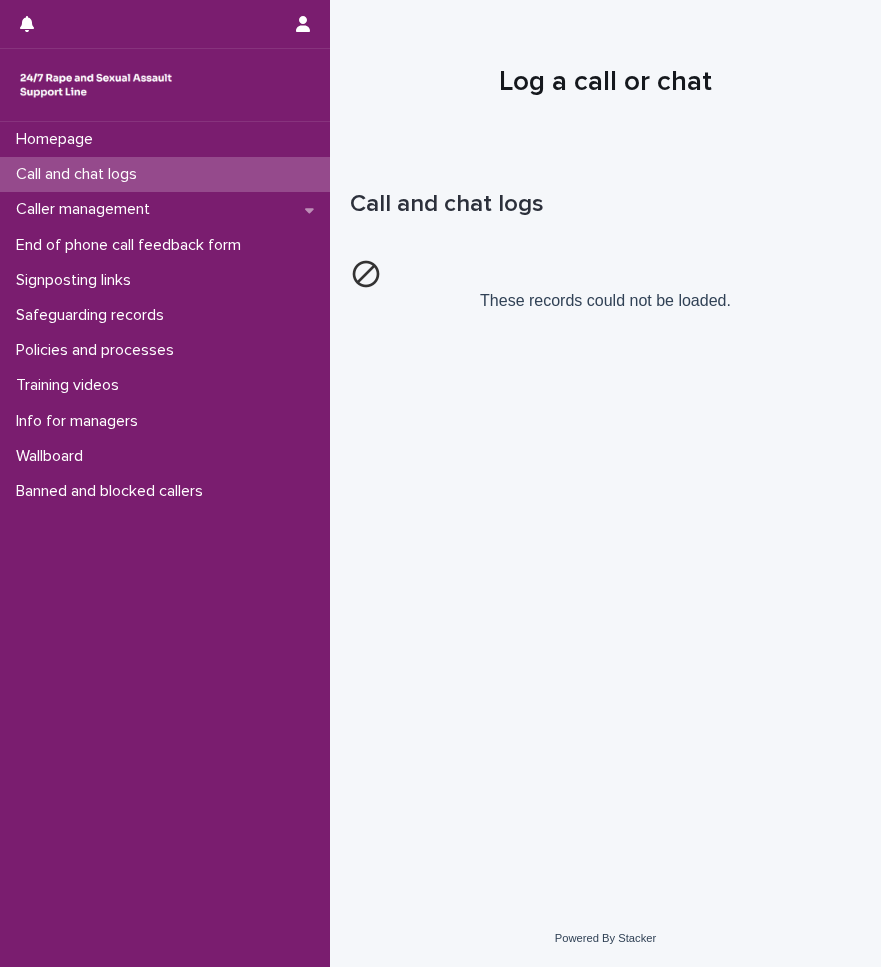 click on "Call and chat logs" at bounding box center (80, 174) 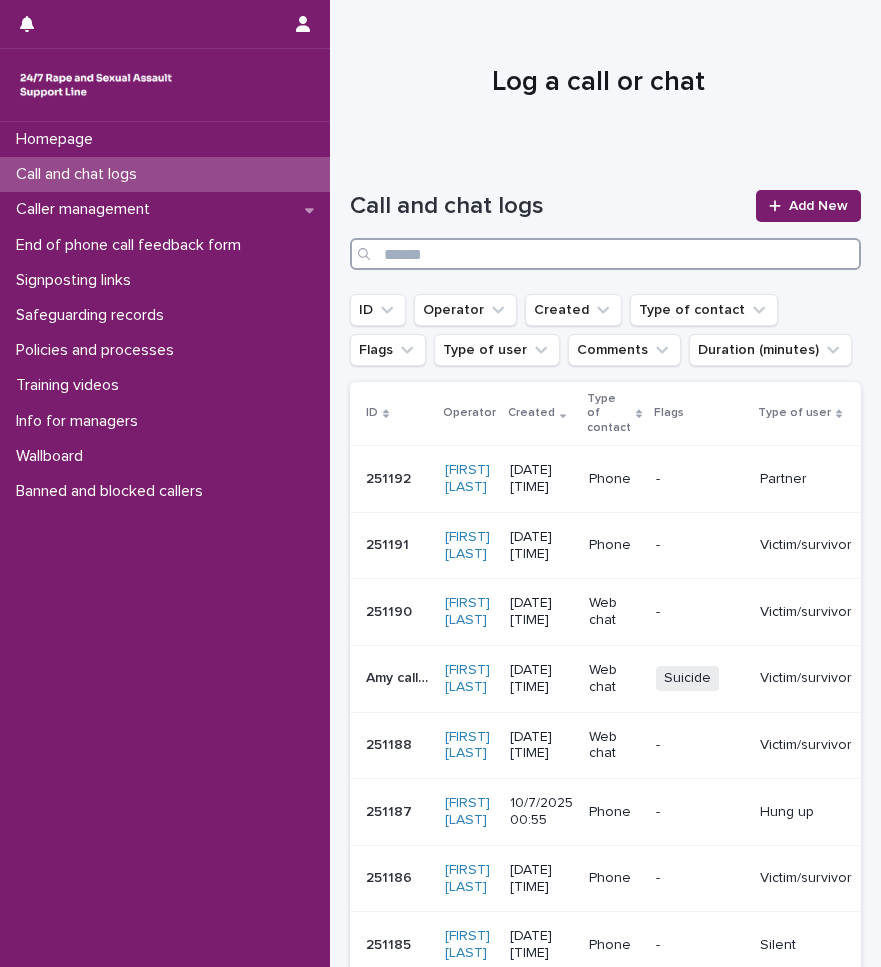 click at bounding box center (605, 254) 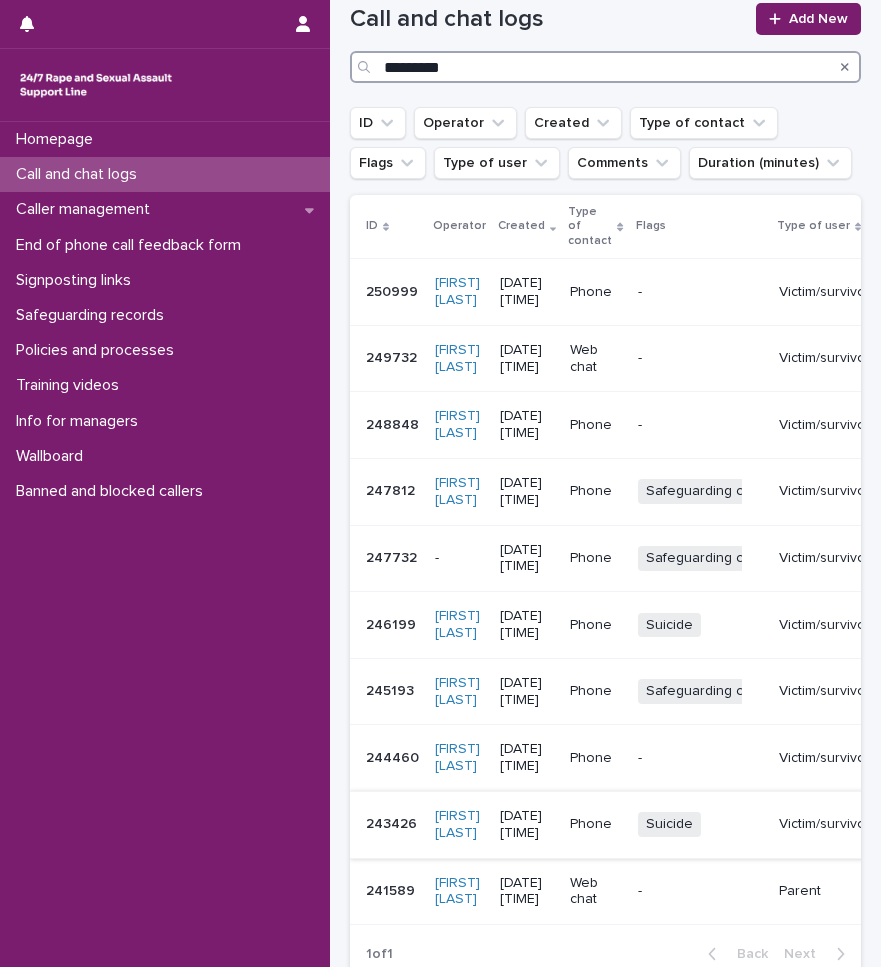 scroll, scrollTop: 287, scrollLeft: 0, axis: vertical 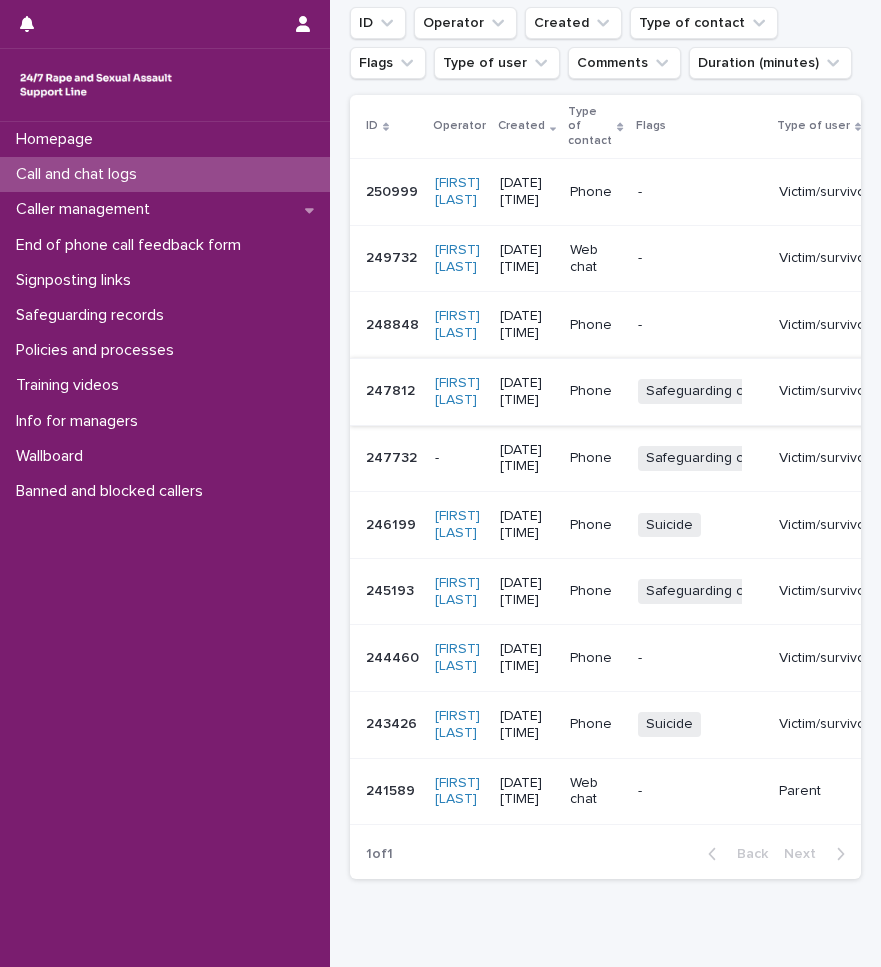 type on "*********" 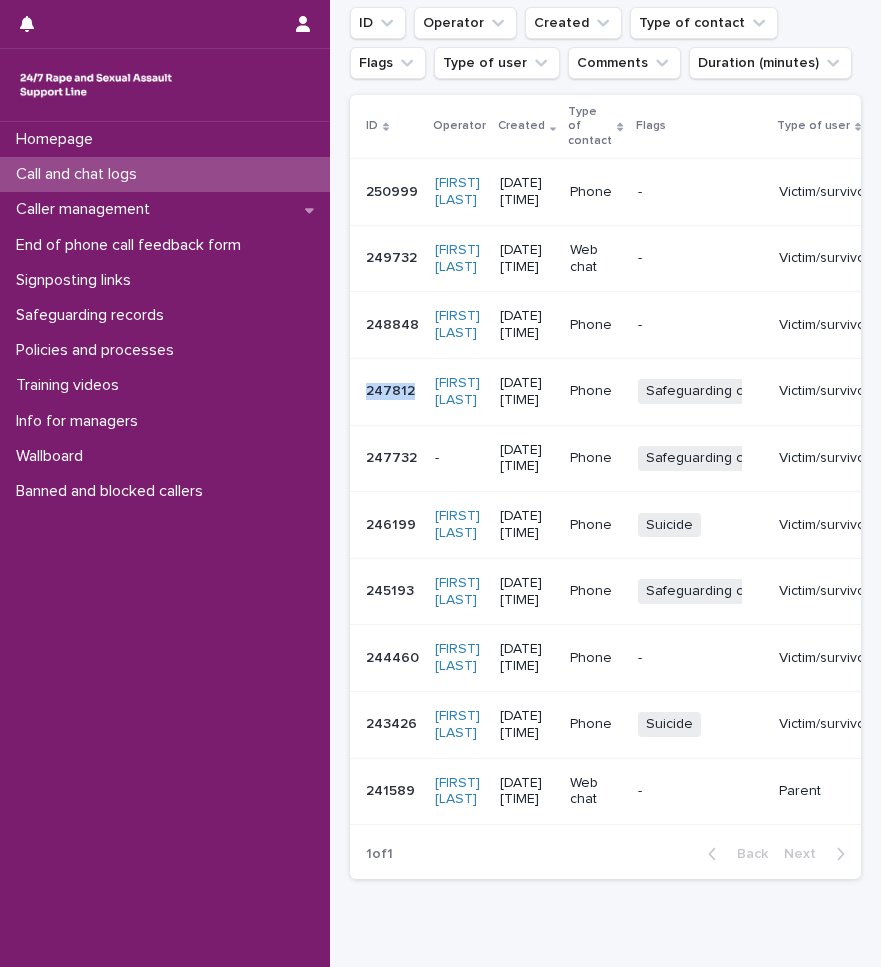 click on "247812 247812" at bounding box center [388, 192] 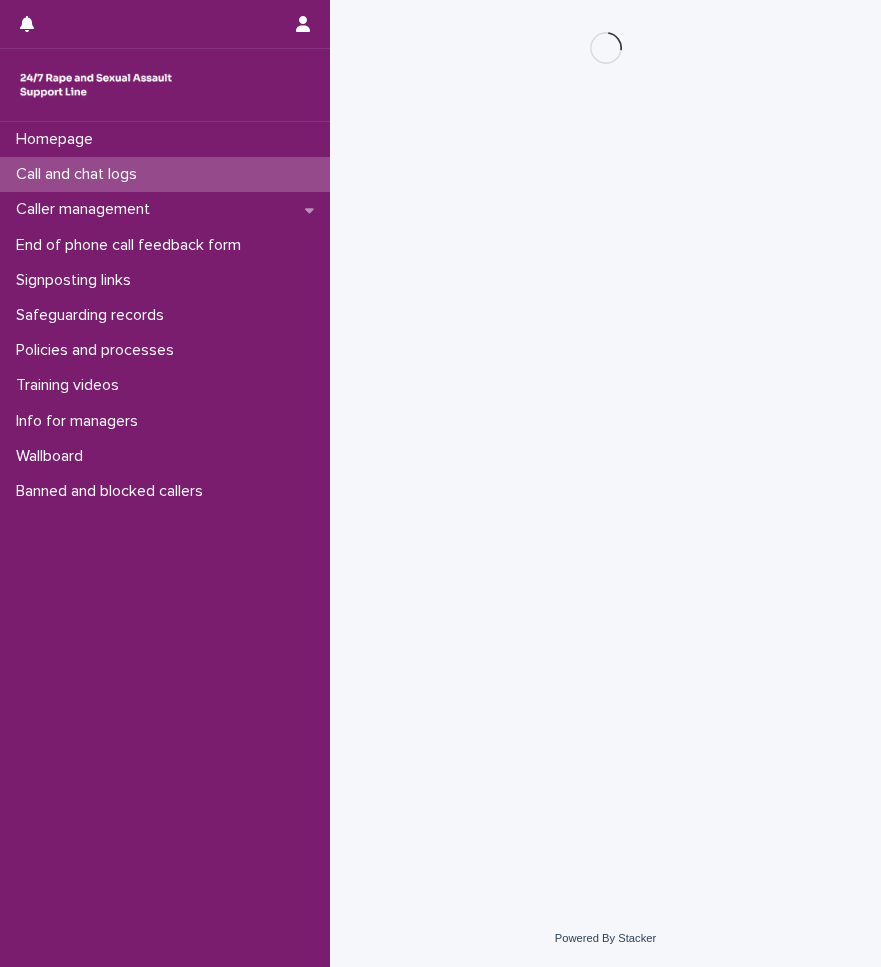 scroll, scrollTop: 0, scrollLeft: 0, axis: both 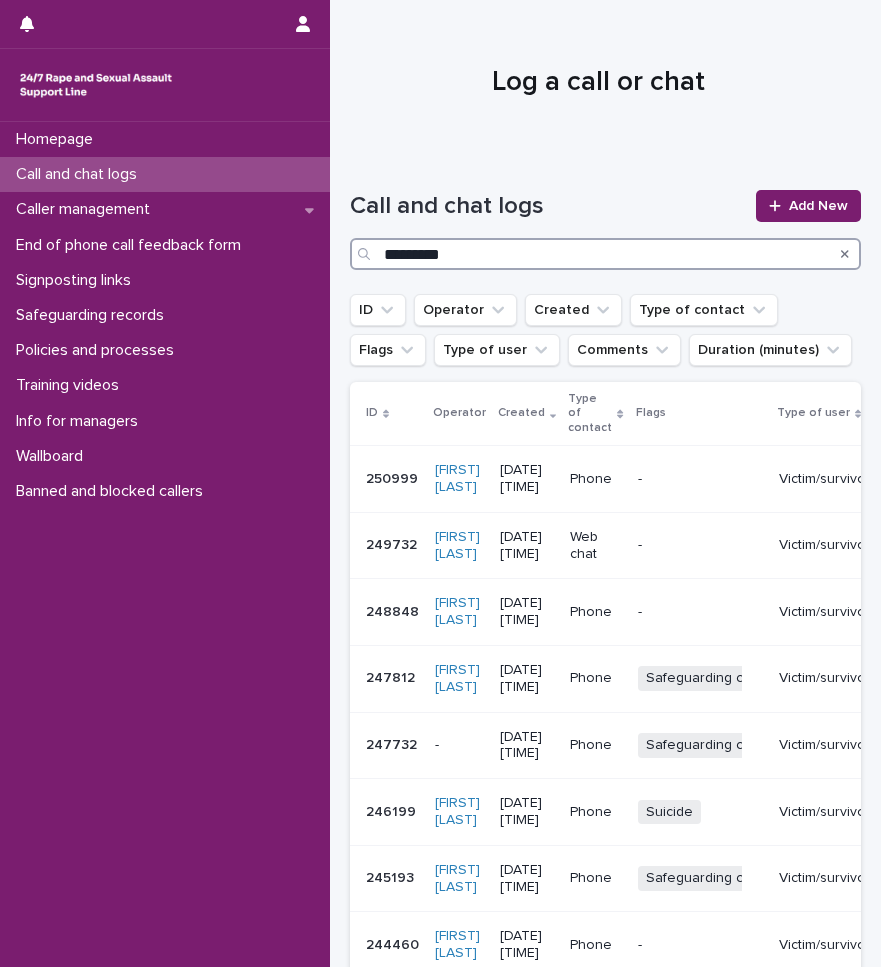 drag, startPoint x: 462, startPoint y: 248, endPoint x: 379, endPoint y: 262, distance: 84.17244 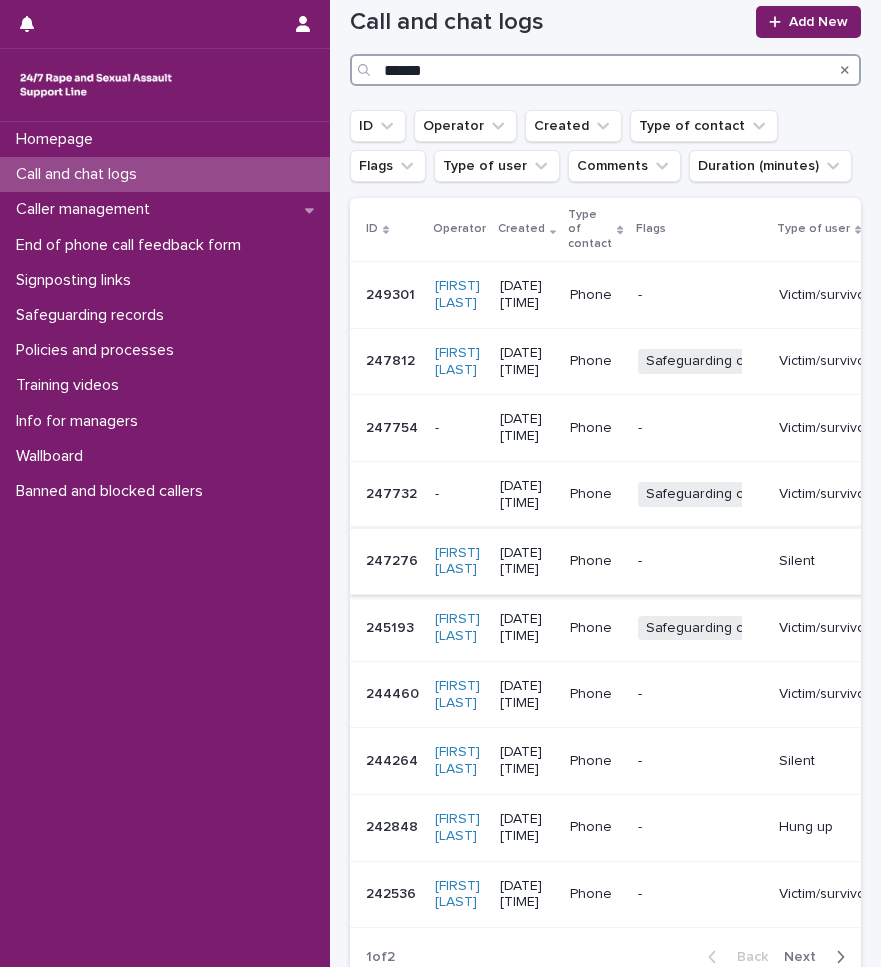 scroll, scrollTop: 200, scrollLeft: 0, axis: vertical 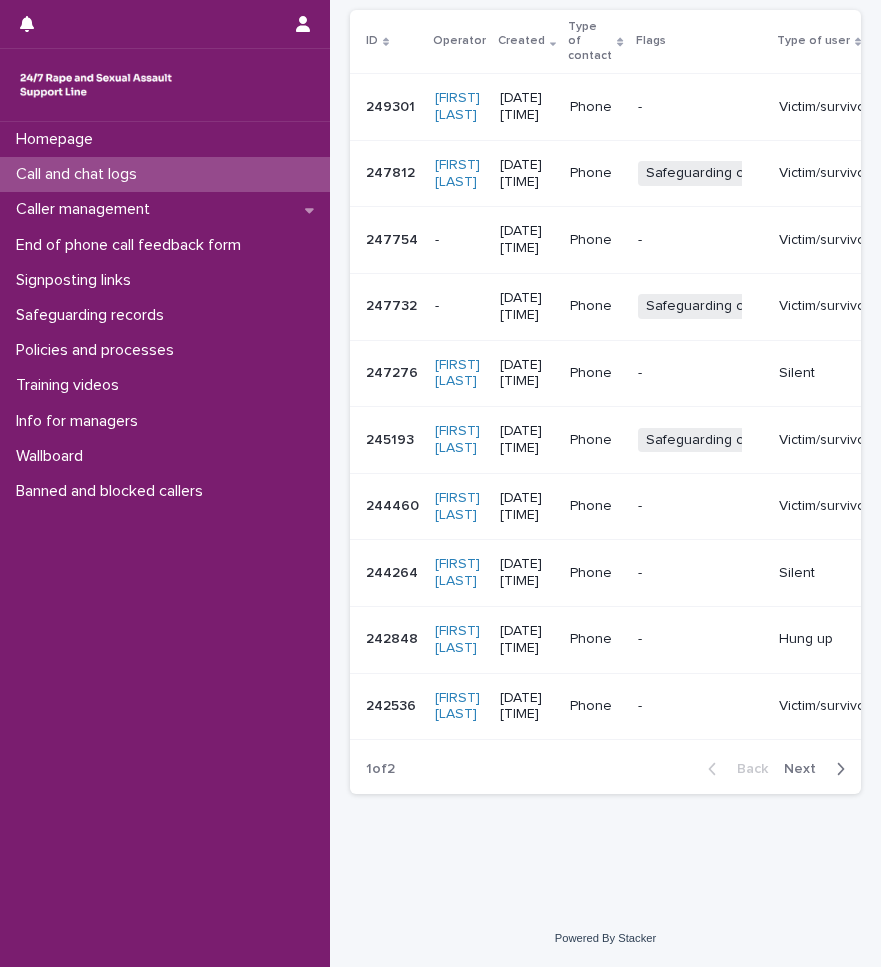 type on "******" 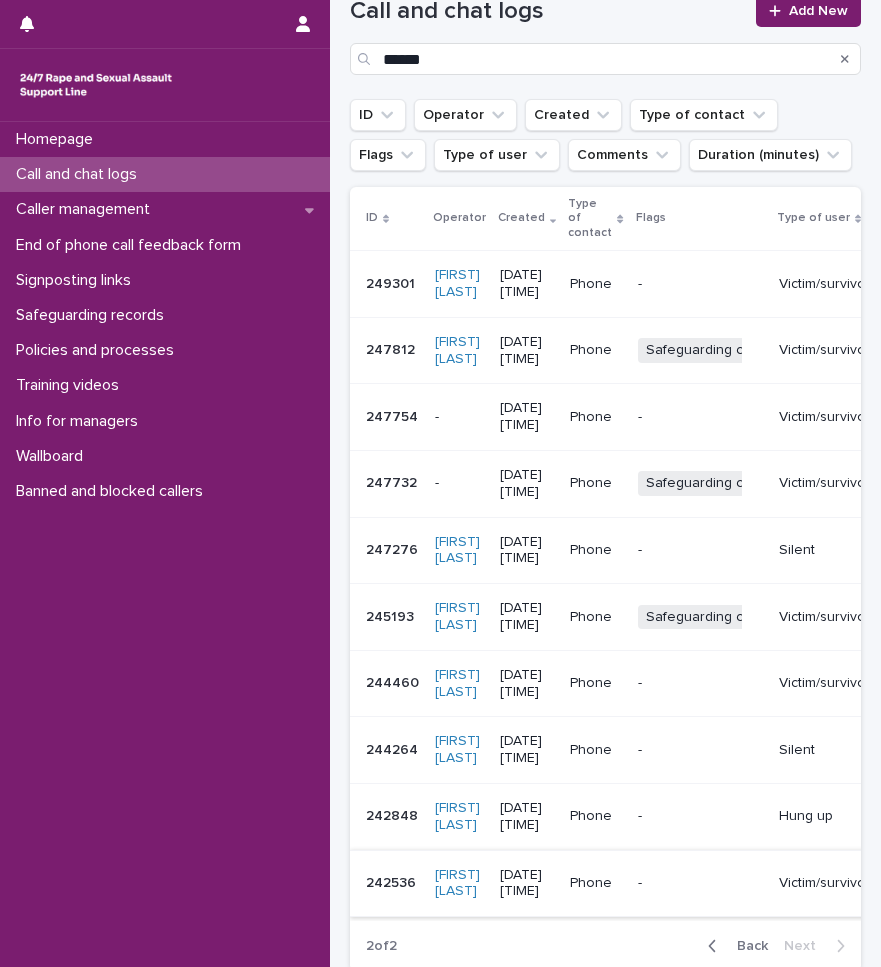 scroll, scrollTop: 200, scrollLeft: 0, axis: vertical 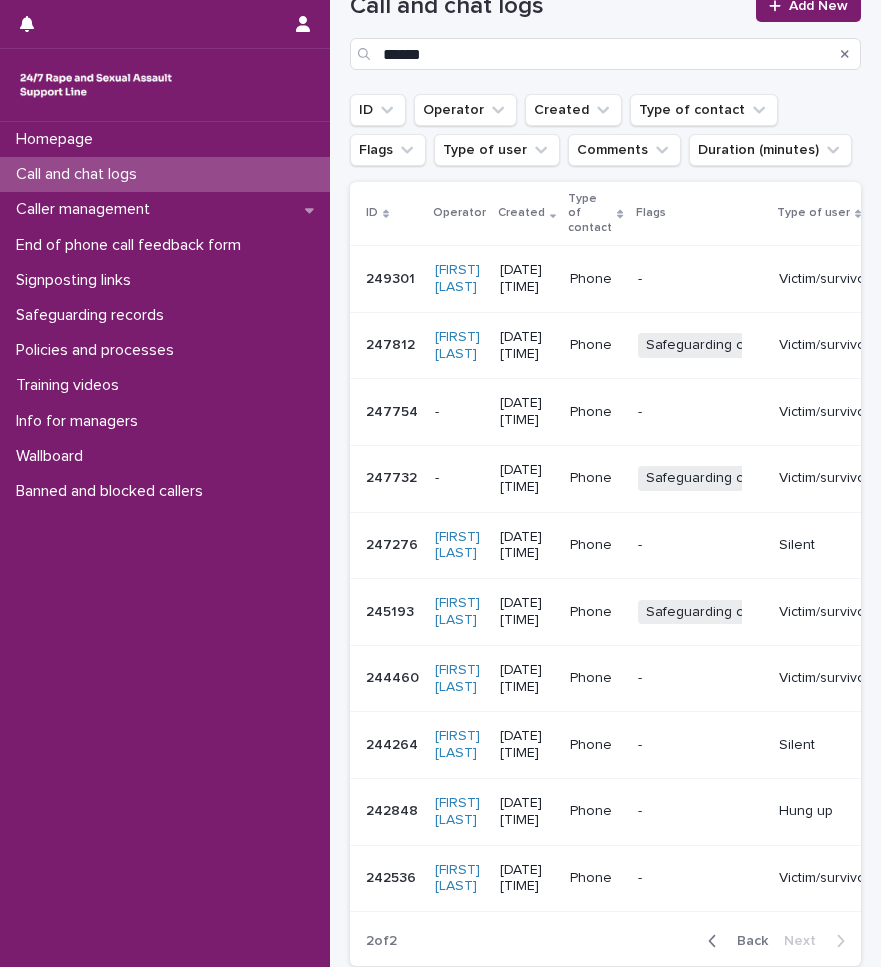 click on "ID Operator Created Type of contact Flags Type of user Comments Duration (minutes) 249301 249301 Verity Biggs 2/7/2025 11:54 Phone - Victim/survivor Jane still healing from the trauma caused by the CSA and other abuse in her childhood. She has been struggling with all of the pressures that she is under both at work and in her personal life. She has critical voices that tell her that she is not good enough and she feels terrible when she can't cope and need support. She called for emotional support. Jane still healing from the trauma caused by the CSA and other abuse in her childhood. She has been struggling with all of the pressures that she is under both at work and in her personal life. She has critical voices that tell her that she is not good enough and she feels terrible when she can't cope and need support. She called for emotional support. 38 38 247812 247812 Sally Hill 25/6/2025 18:52 Phone Safeguarding concern + 0 Victim/survivor 37 37 247754 247754 - 25/6/2025 12:25 Phone" at bounding box center (605, 549) 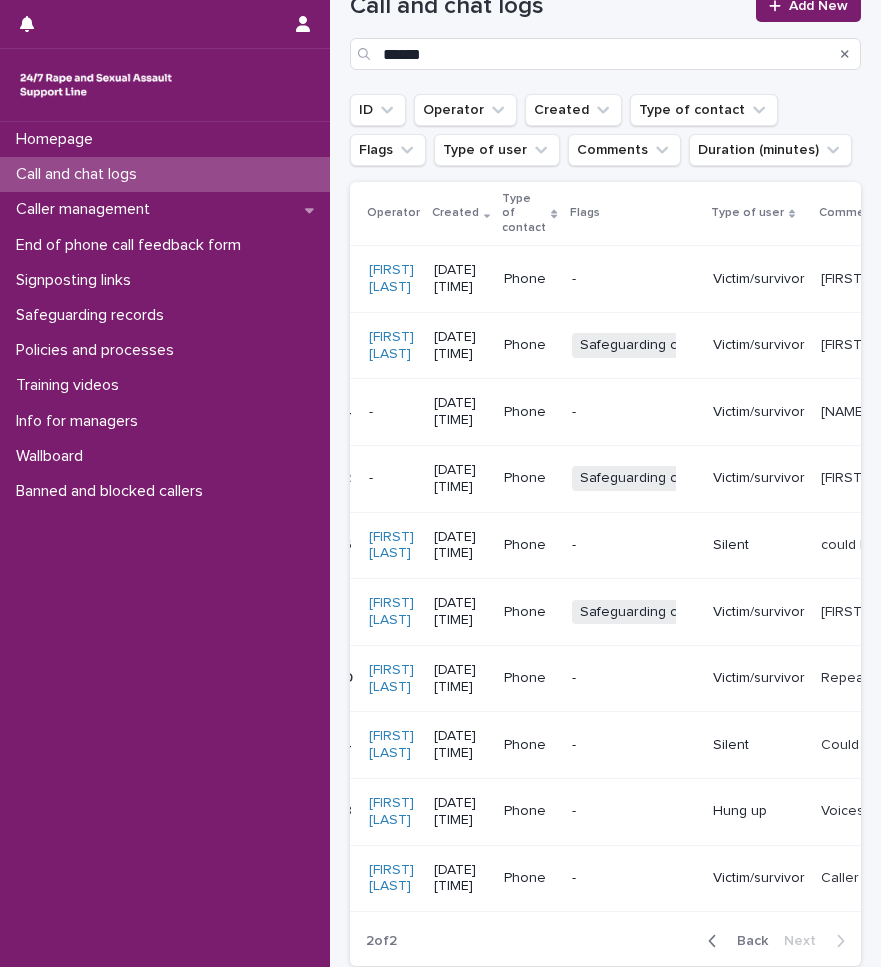 scroll, scrollTop: 0, scrollLeft: 0, axis: both 